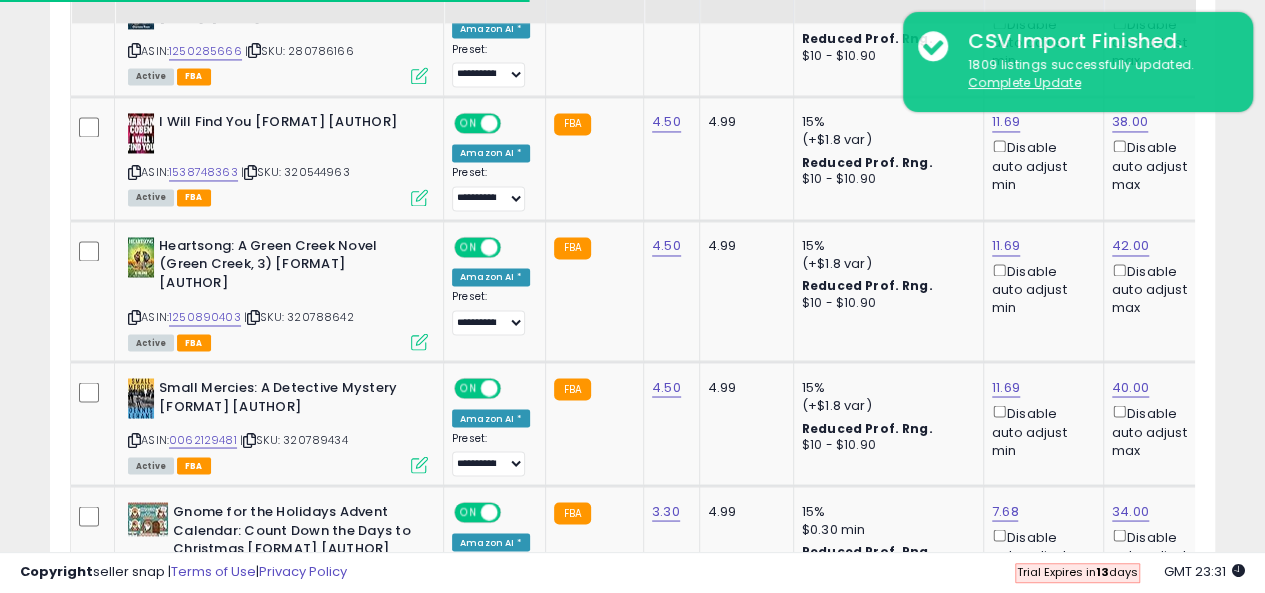 scroll, scrollTop: 1516, scrollLeft: 0, axis: vertical 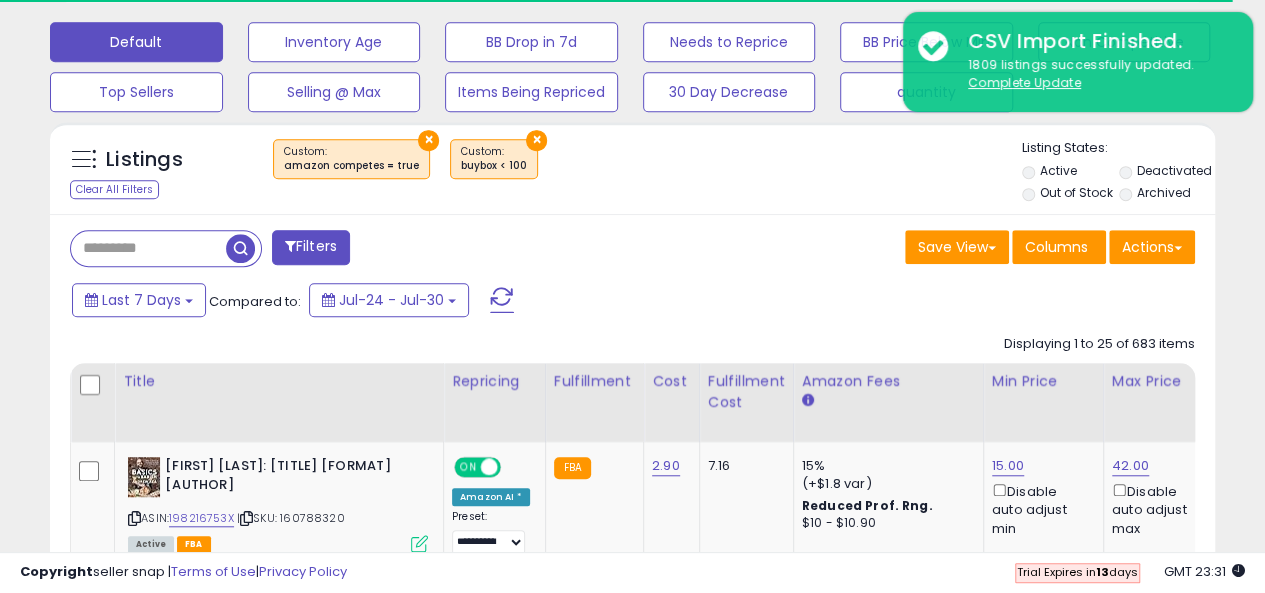 click at bounding box center [148, 248] 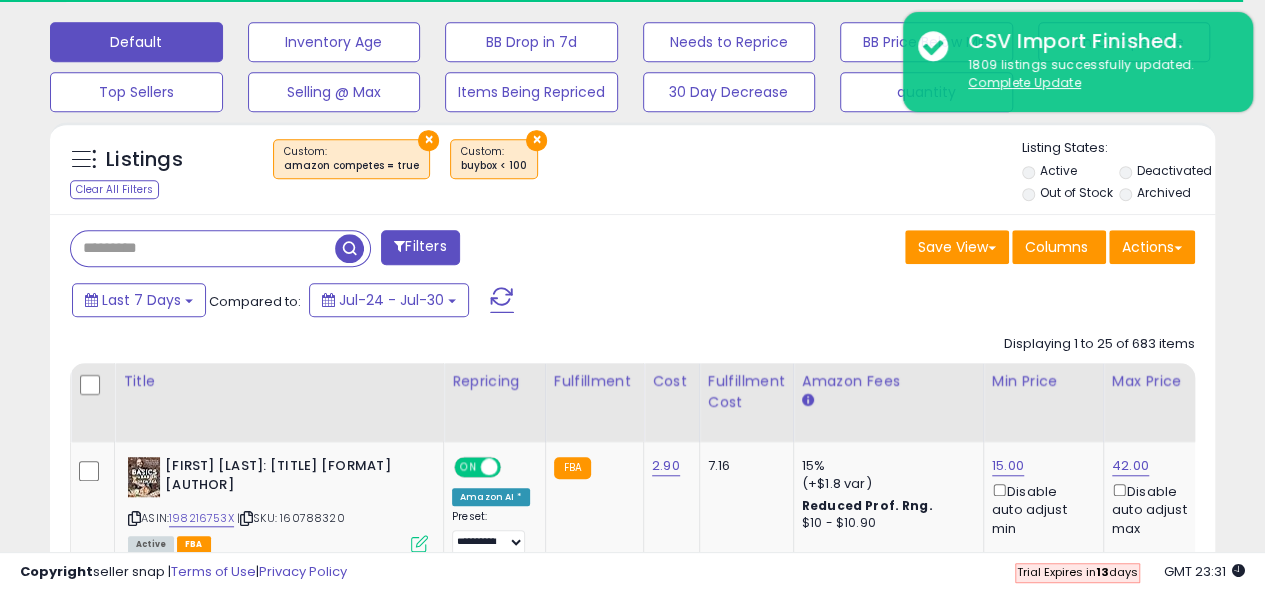 paste on "*********" 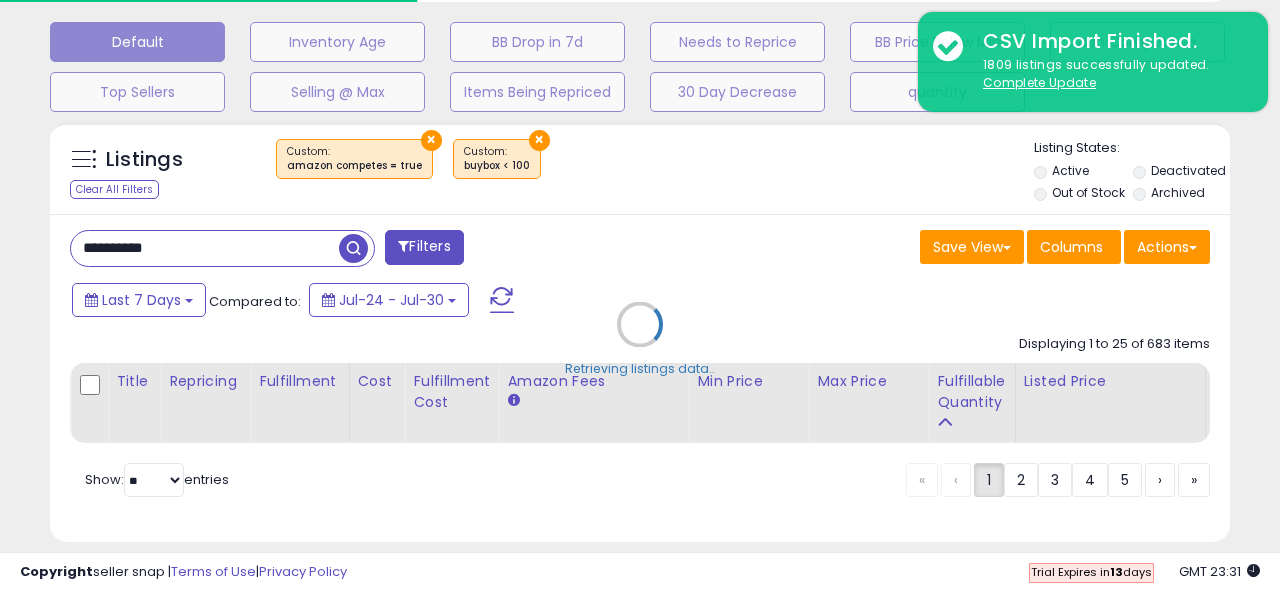 scroll, scrollTop: 999590, scrollLeft: 999317, axis: both 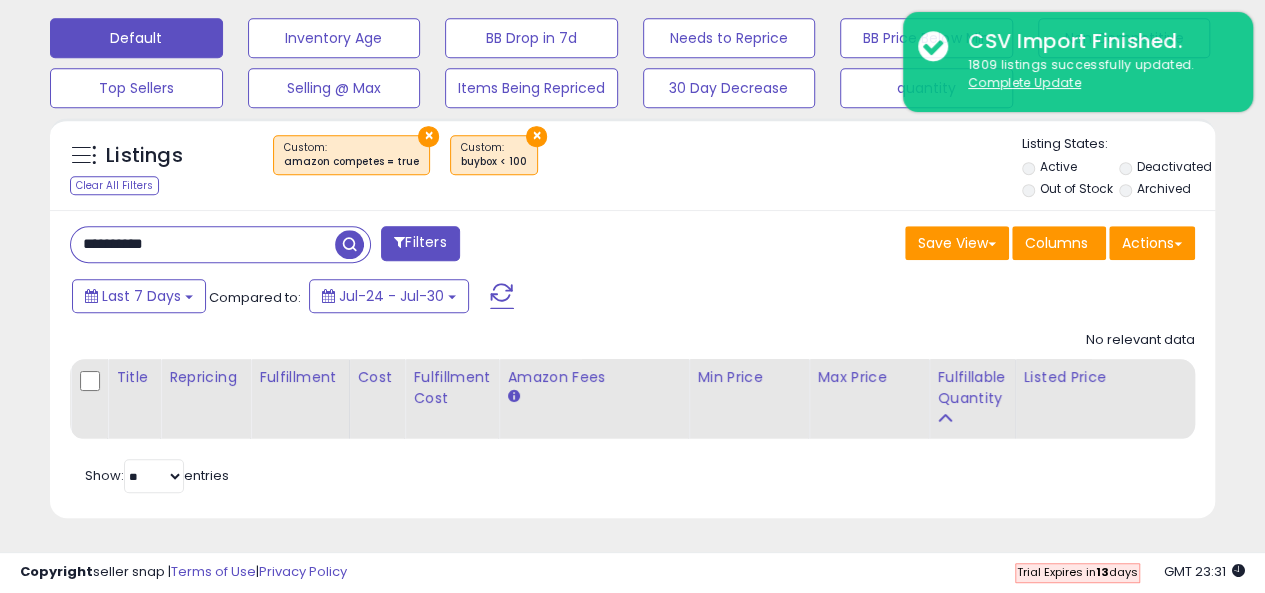 drag, startPoint x: 187, startPoint y: 237, endPoint x: 0, endPoint y: 217, distance: 188.06648 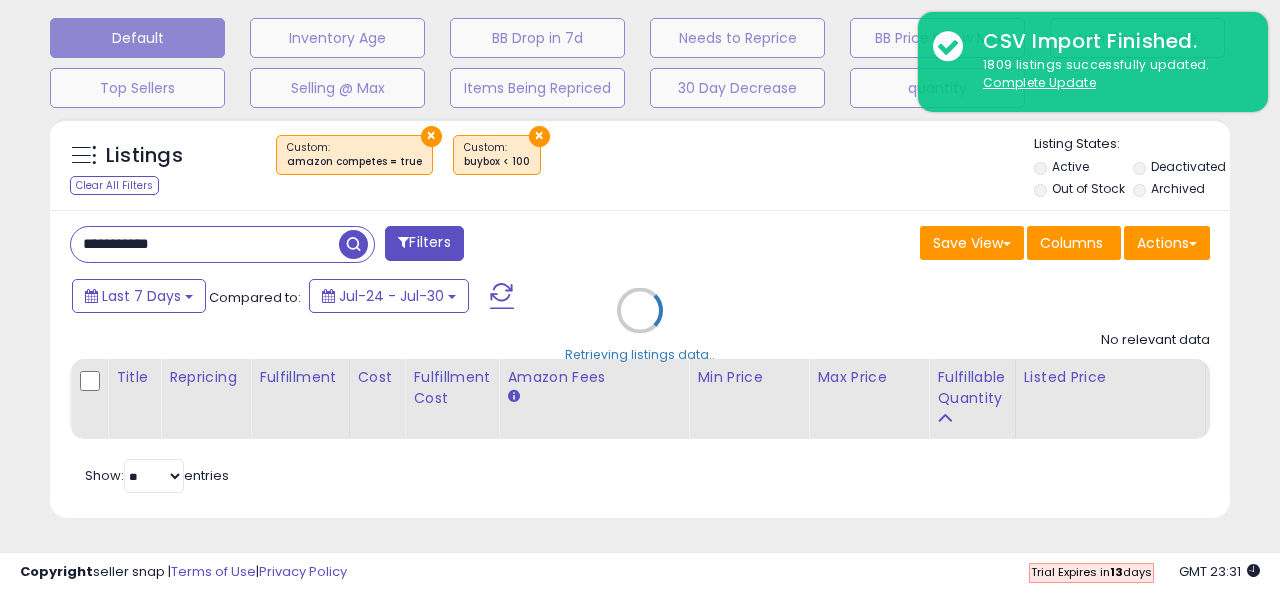 scroll, scrollTop: 999590, scrollLeft: 999317, axis: both 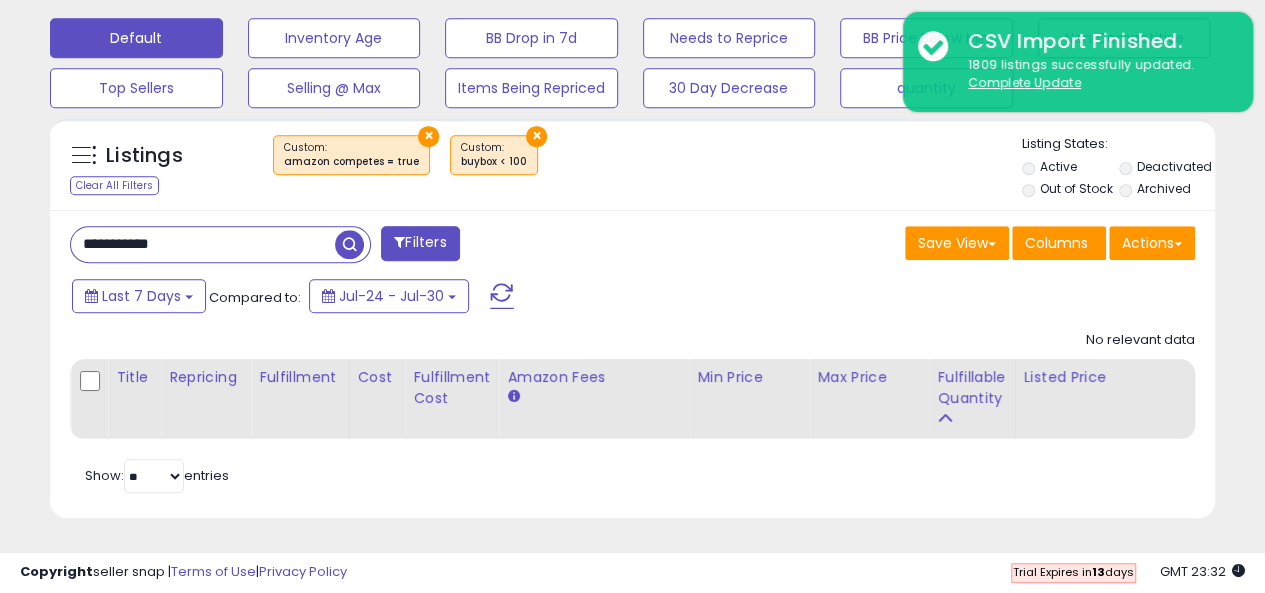 drag, startPoint x: 207, startPoint y: 227, endPoint x: 14, endPoint y: 209, distance: 193.83755 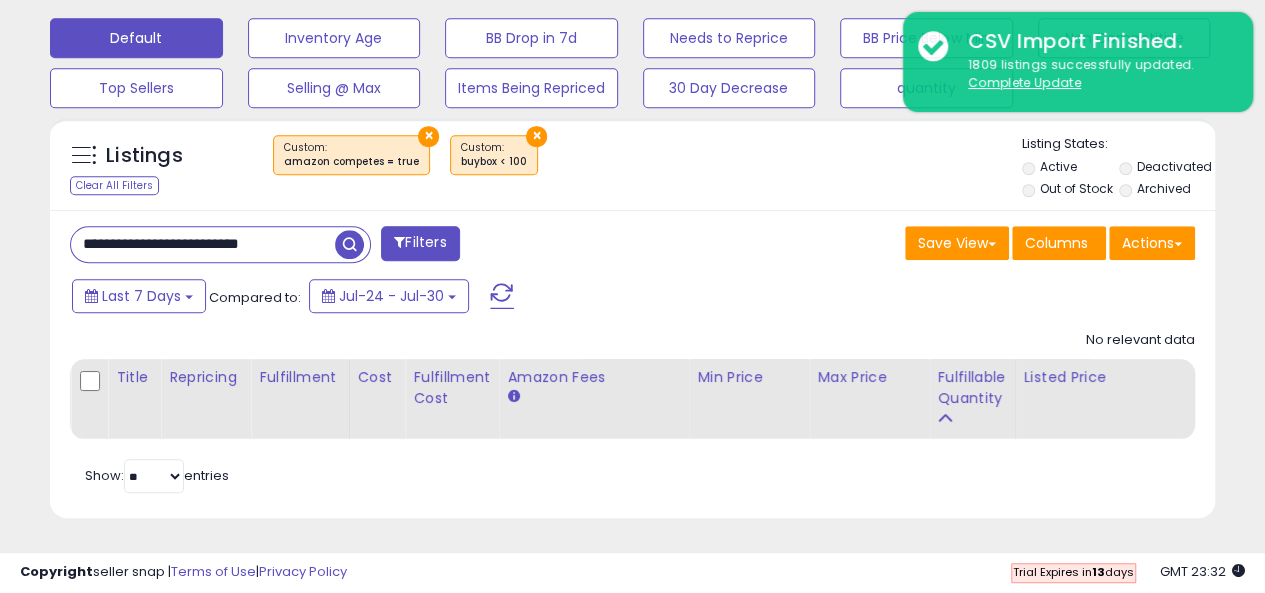scroll, scrollTop: 999590, scrollLeft: 999317, axis: both 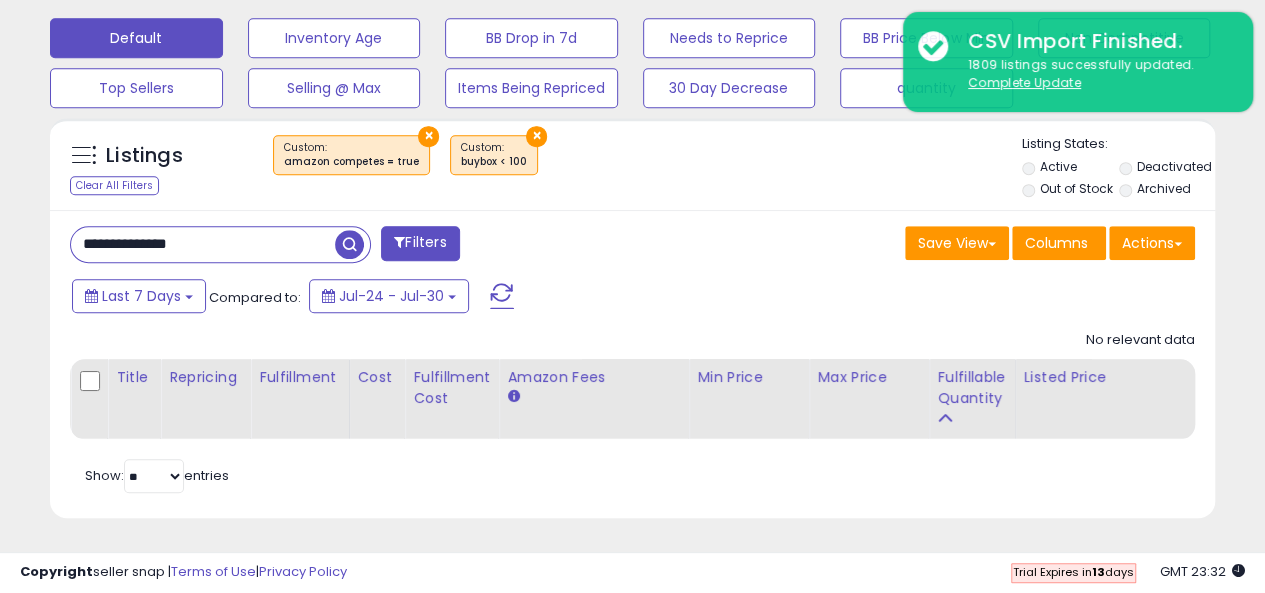 click on "**********" at bounding box center (203, 244) 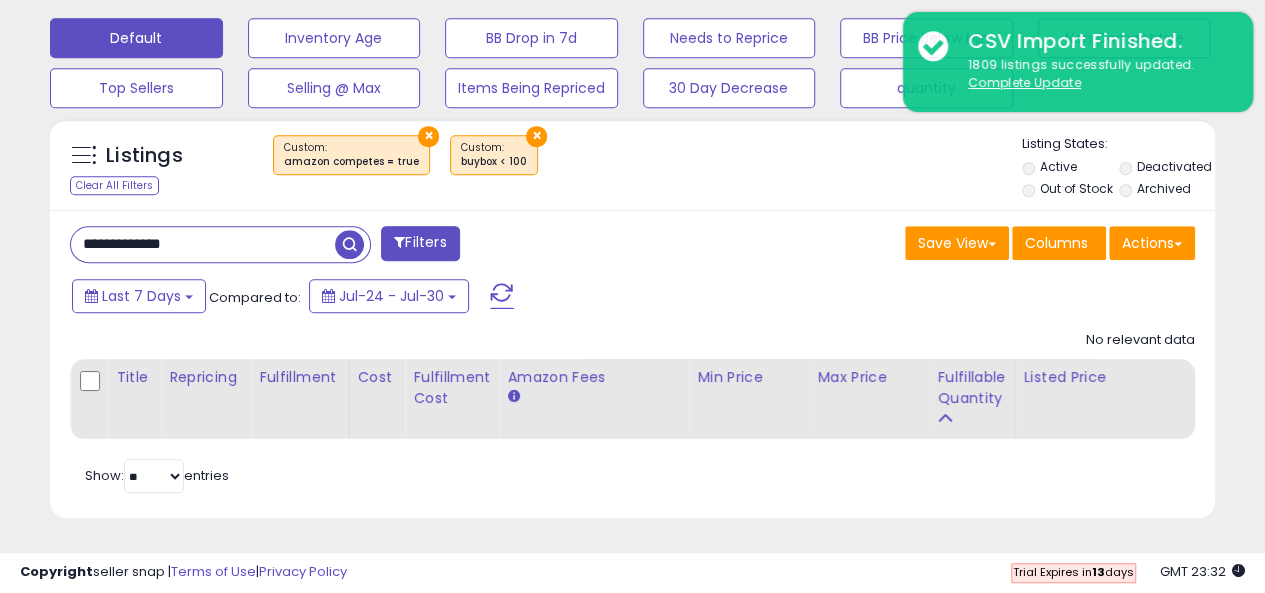type on "**********" 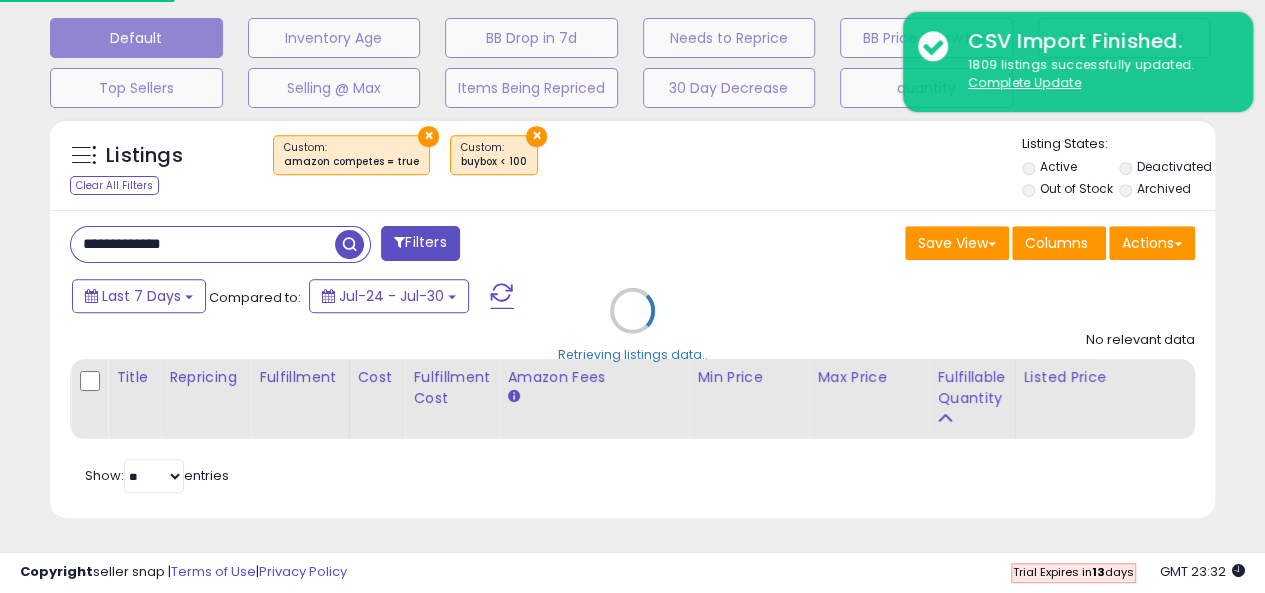 scroll, scrollTop: 999590, scrollLeft: 999317, axis: both 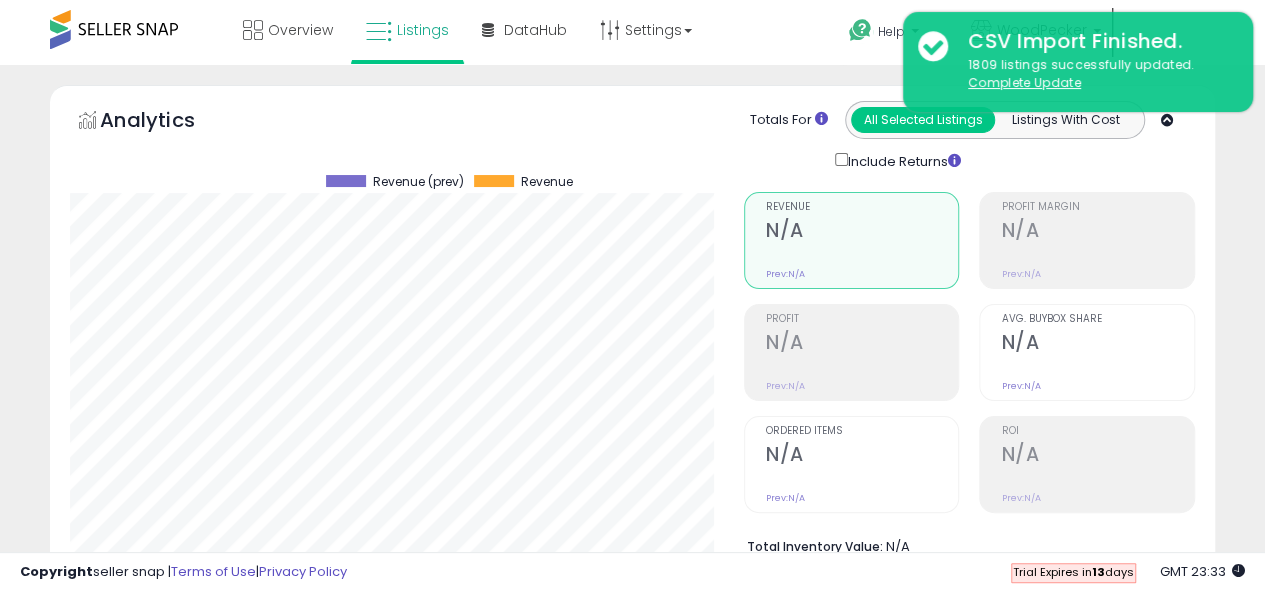 click at bounding box center [114, 29] 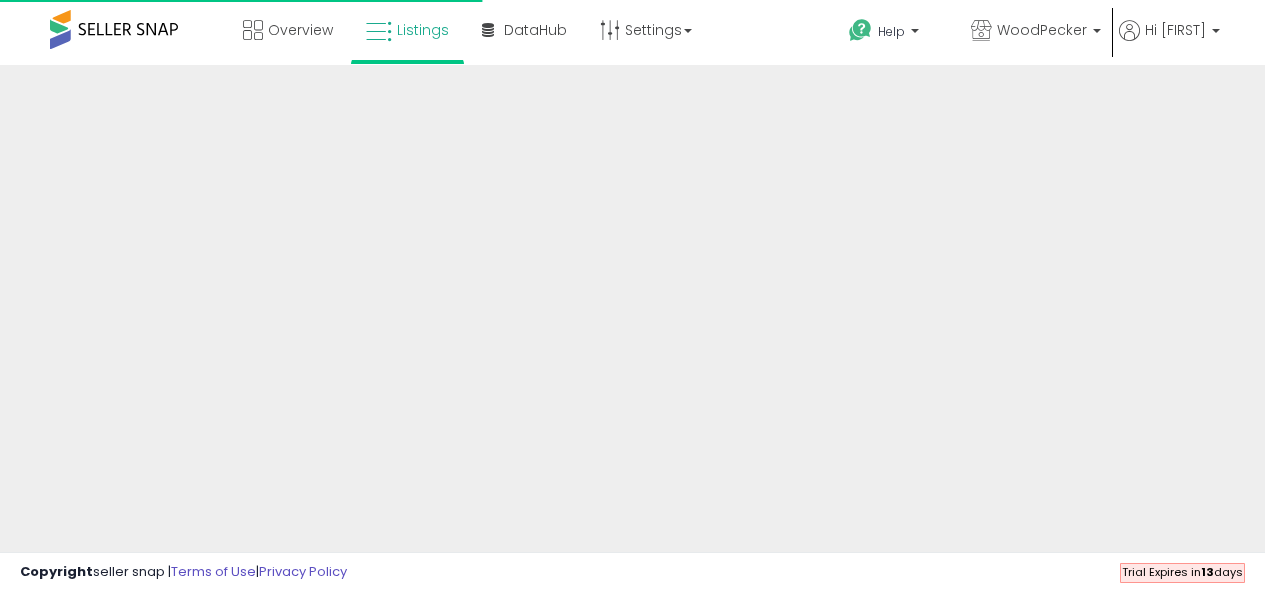 scroll, scrollTop: 0, scrollLeft: 0, axis: both 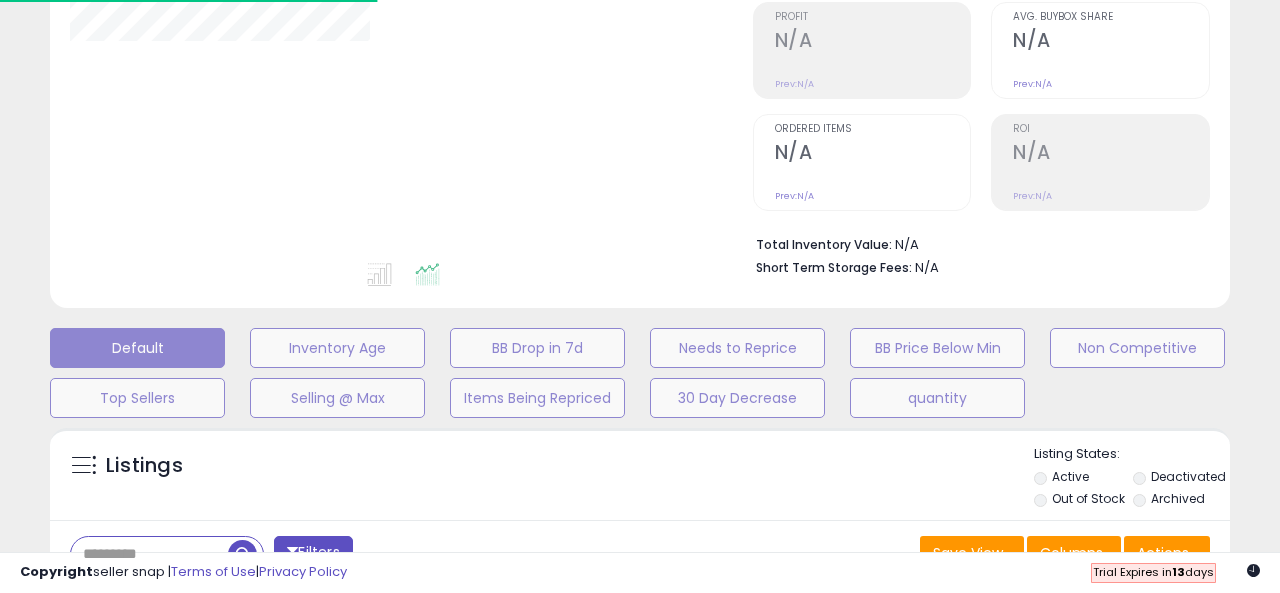 type on "**********" 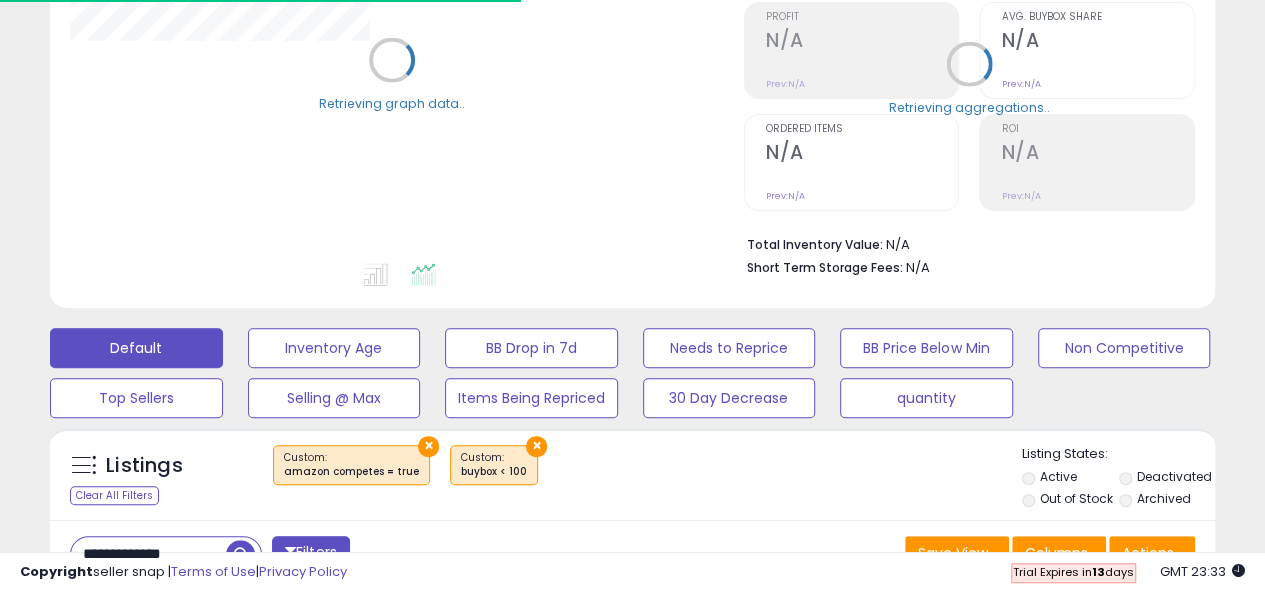 scroll, scrollTop: 625, scrollLeft: 0, axis: vertical 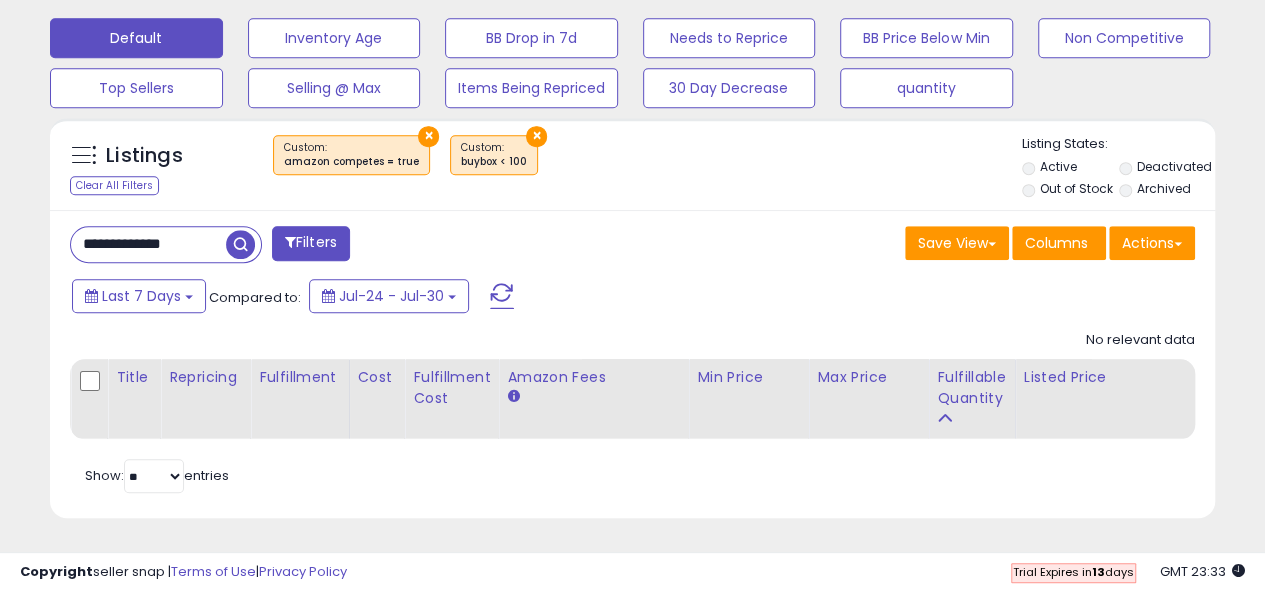 click on "×" at bounding box center (536, 136) 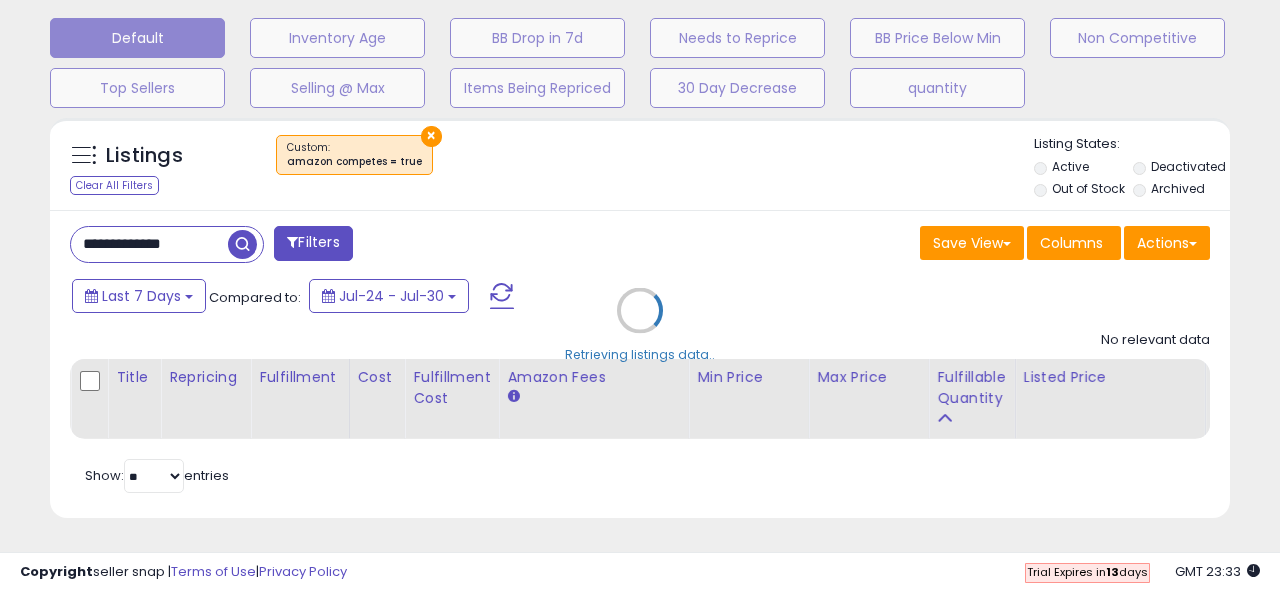 scroll, scrollTop: 999590, scrollLeft: 999317, axis: both 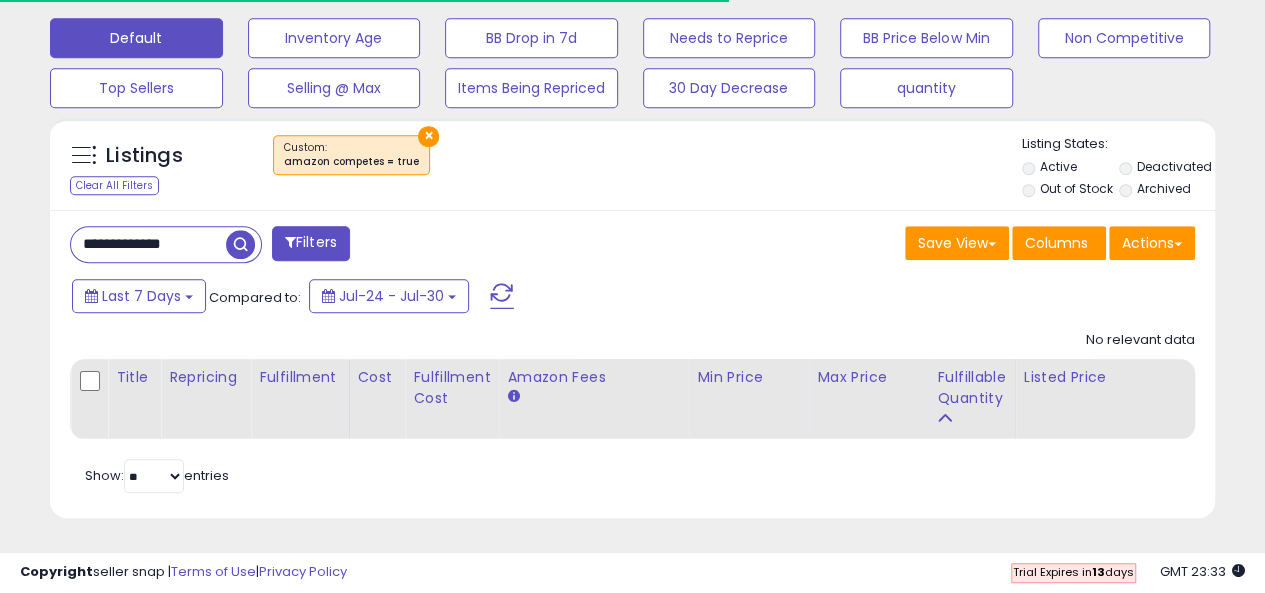 click on "×" at bounding box center (428, 136) 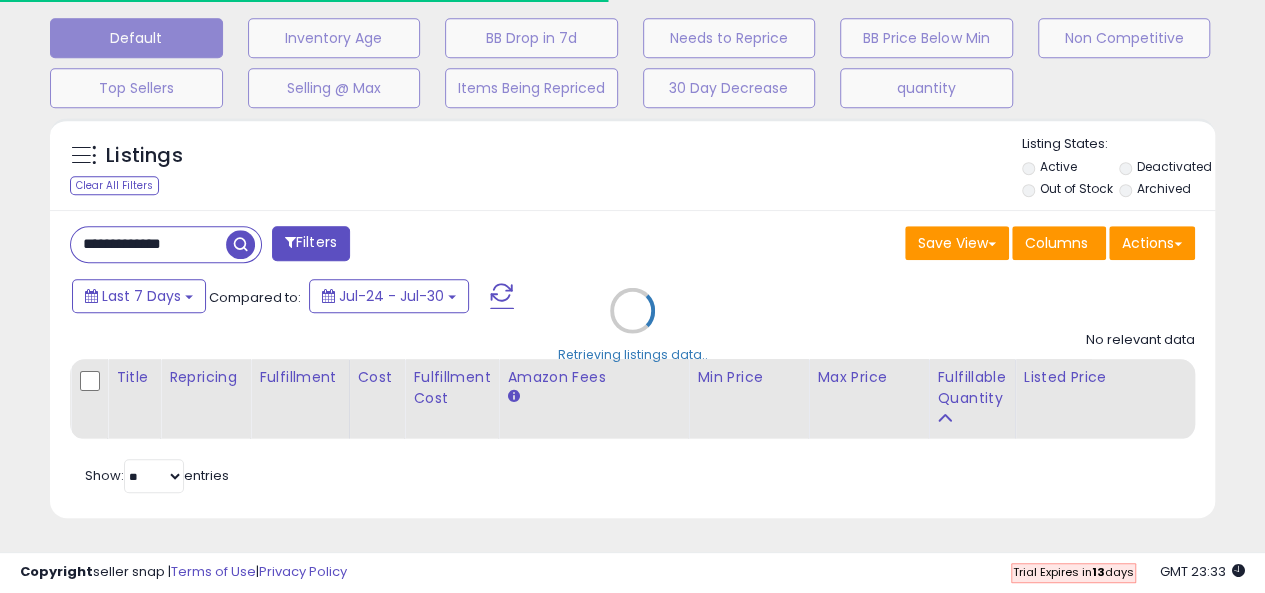 scroll, scrollTop: 999590, scrollLeft: 999326, axis: both 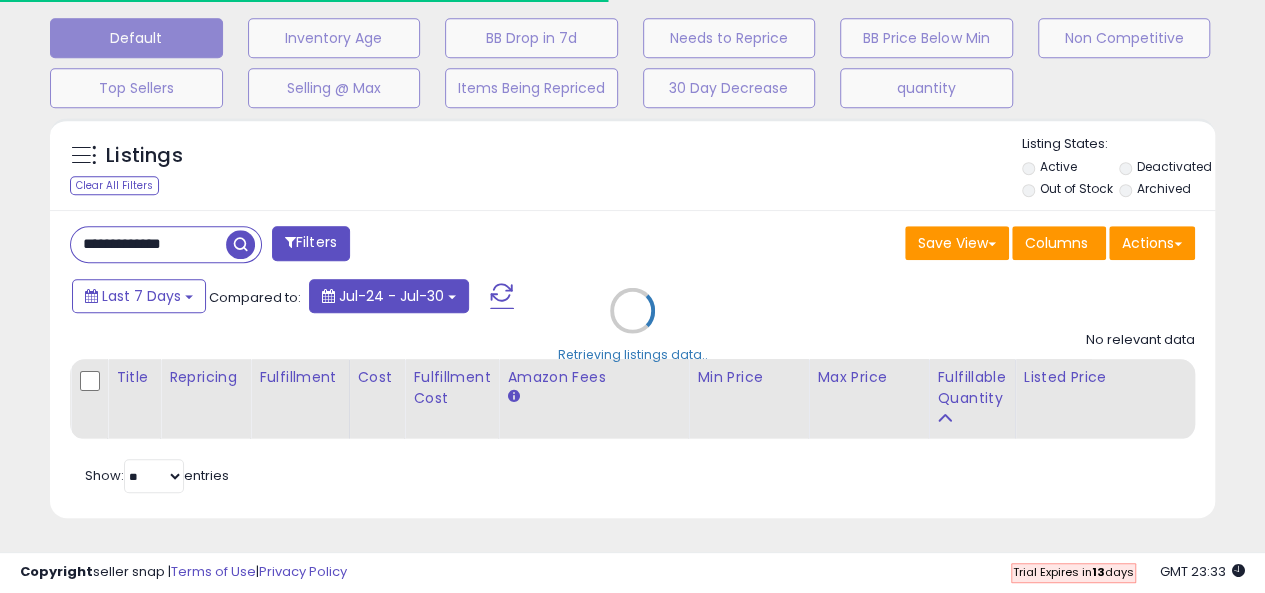 select on "*" 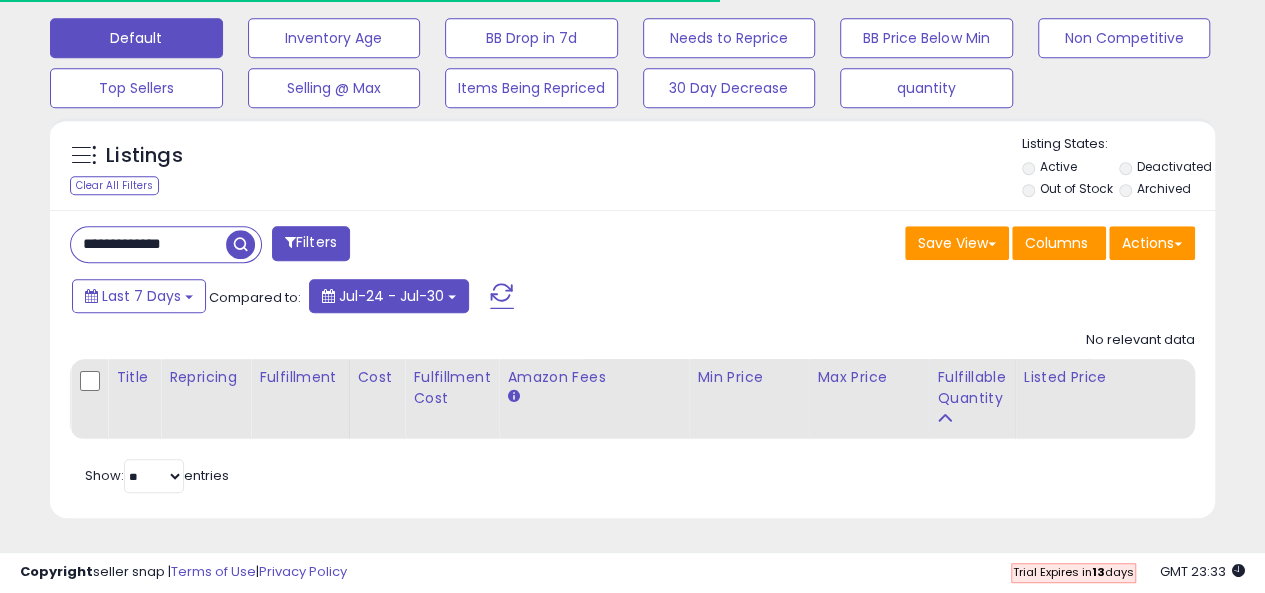 scroll, scrollTop: 999590, scrollLeft: 999326, axis: both 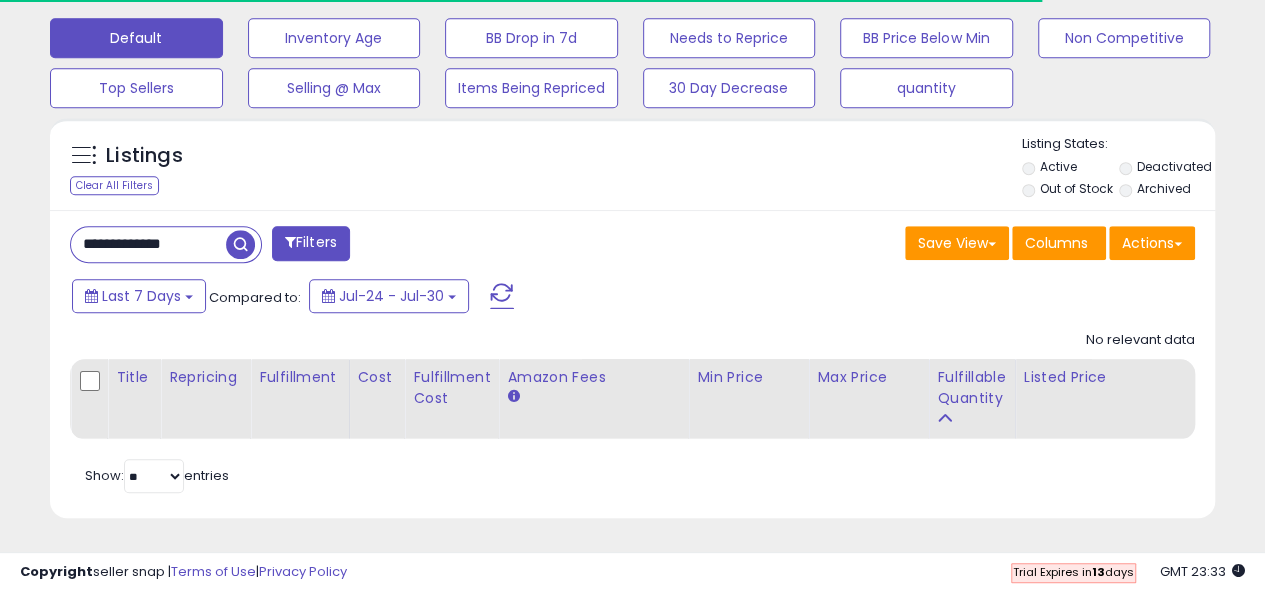 click on "Filters" at bounding box center [311, 243] 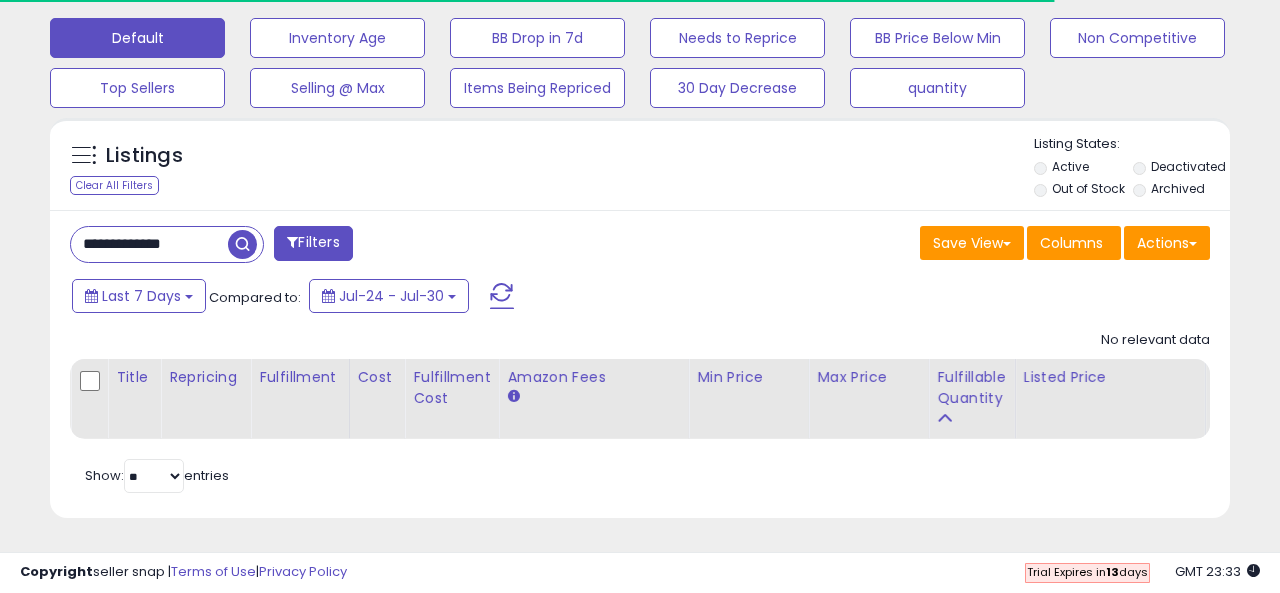 scroll, scrollTop: 999590, scrollLeft: 999317, axis: both 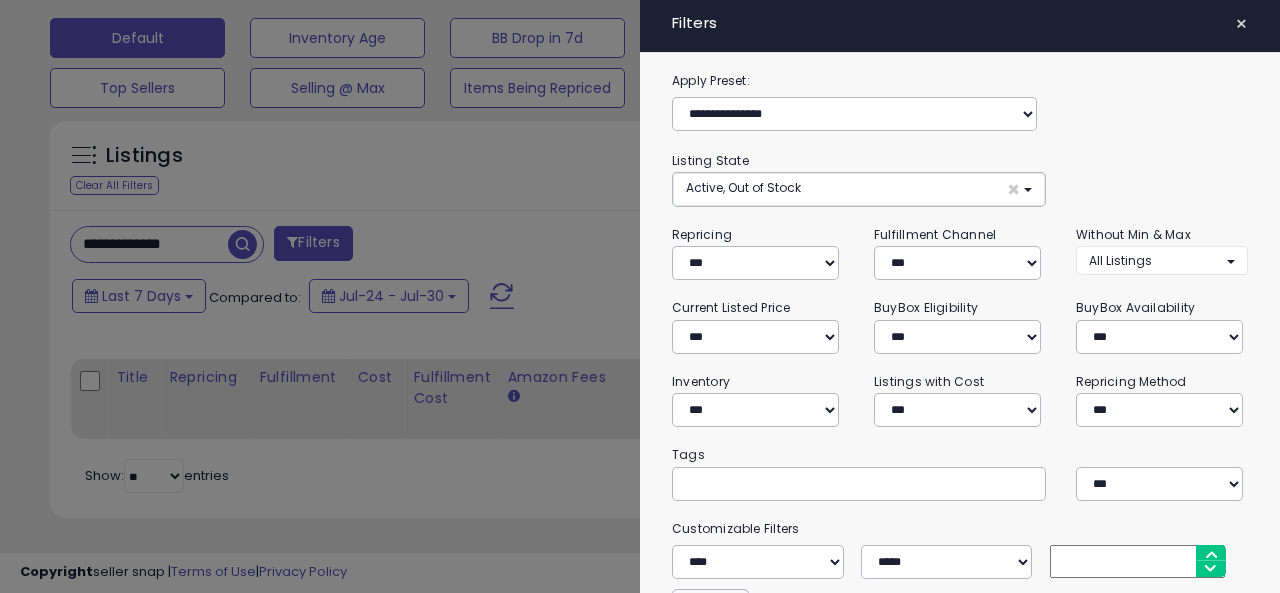 click on "×" at bounding box center [1241, 24] 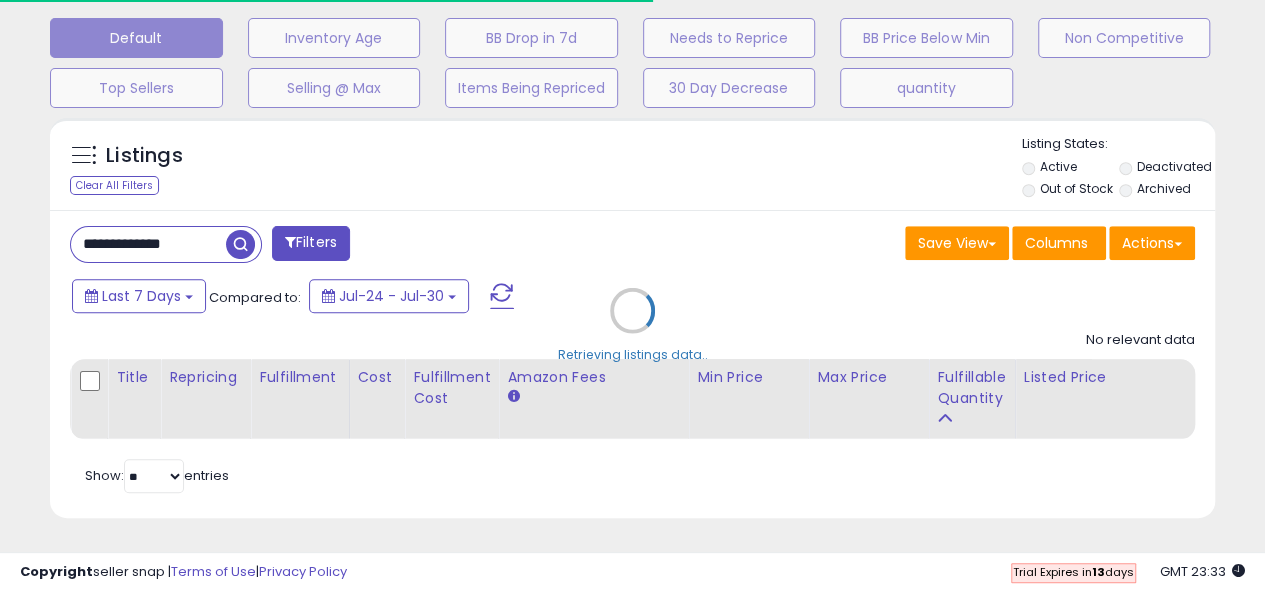 scroll, scrollTop: 410, scrollLeft: 674, axis: both 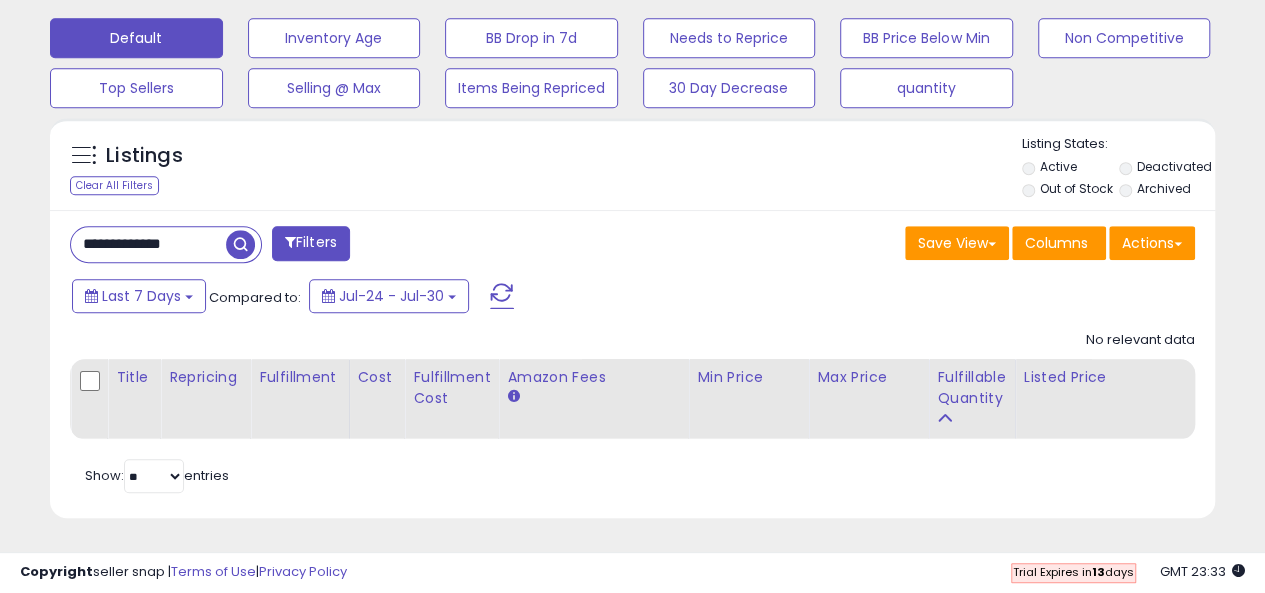 click at bounding box center (240, 244) 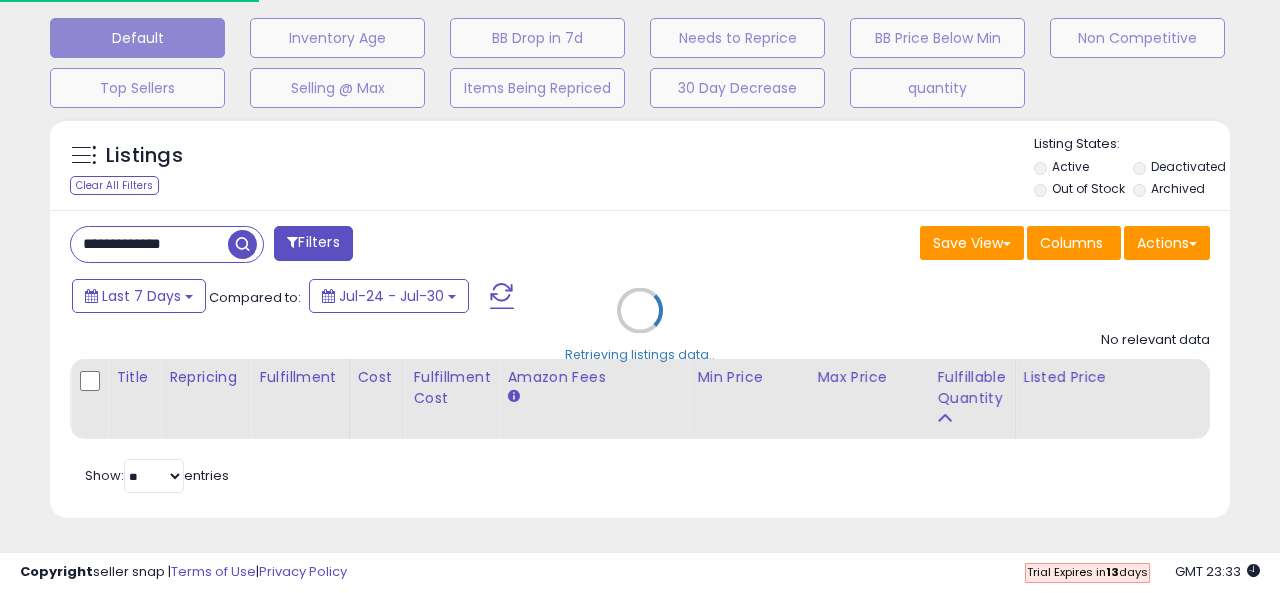 scroll, scrollTop: 999590, scrollLeft: 999317, axis: both 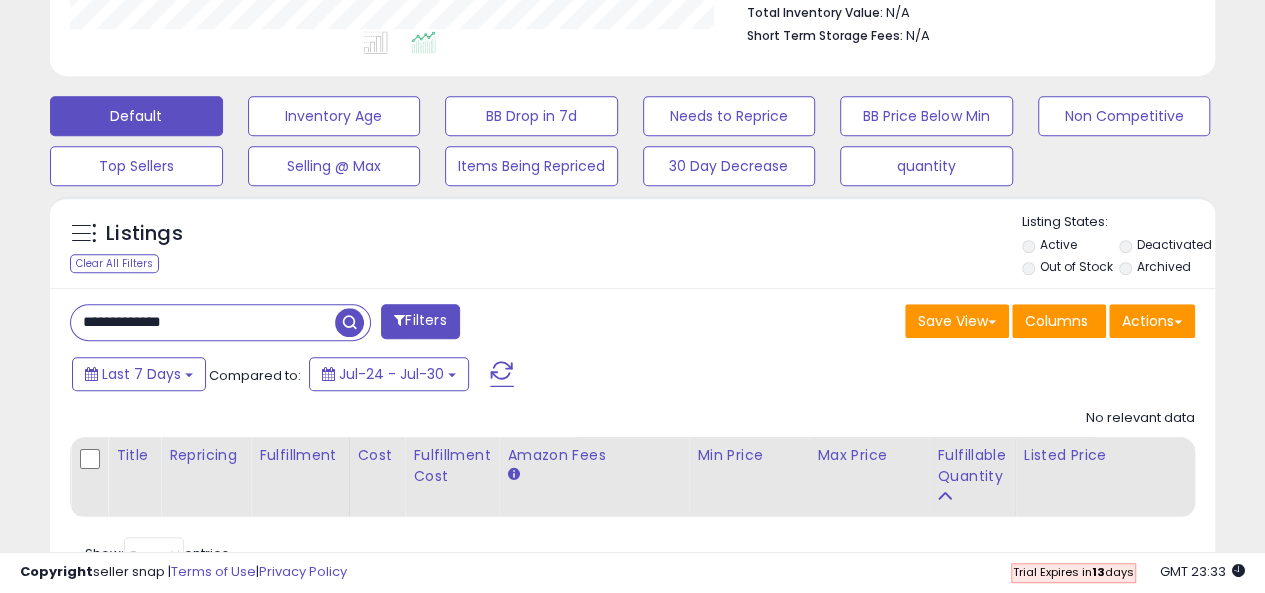 drag, startPoint x: 203, startPoint y: 319, endPoint x: 0, endPoint y: 290, distance: 205.06097 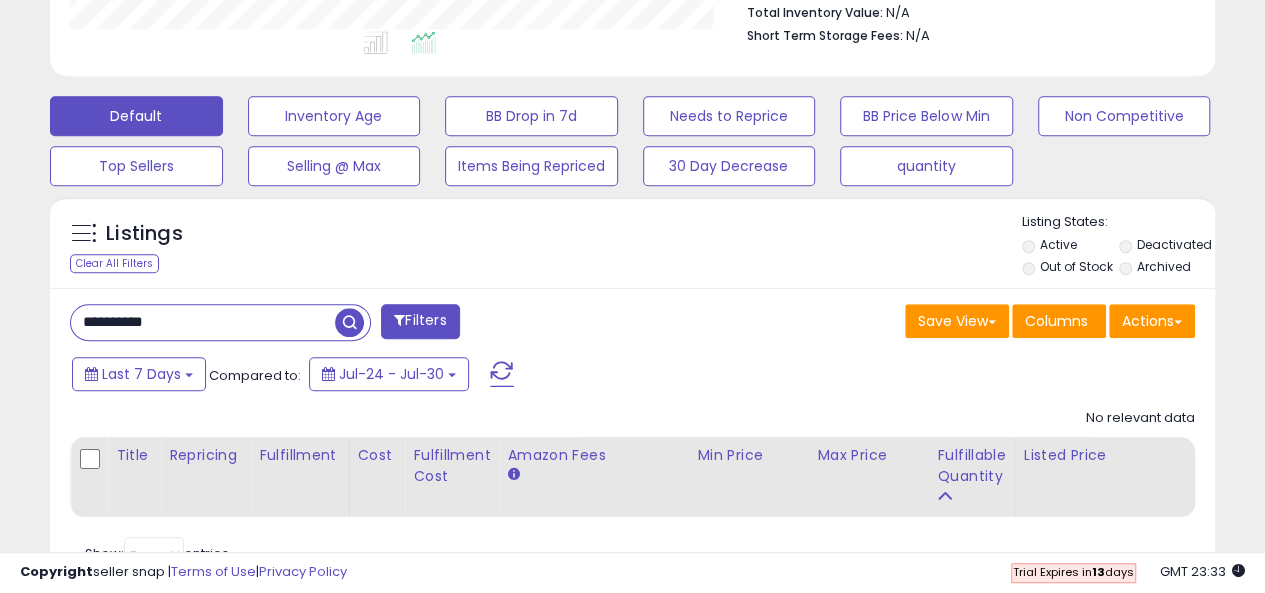 type on "*********" 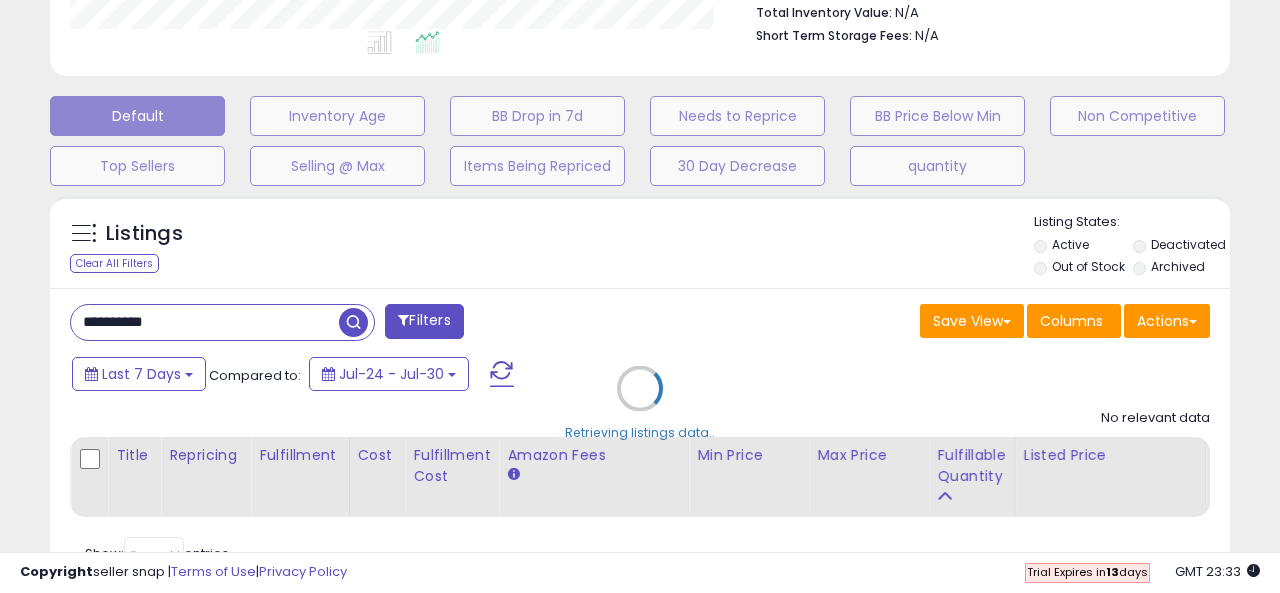 scroll, scrollTop: 999590, scrollLeft: 999317, axis: both 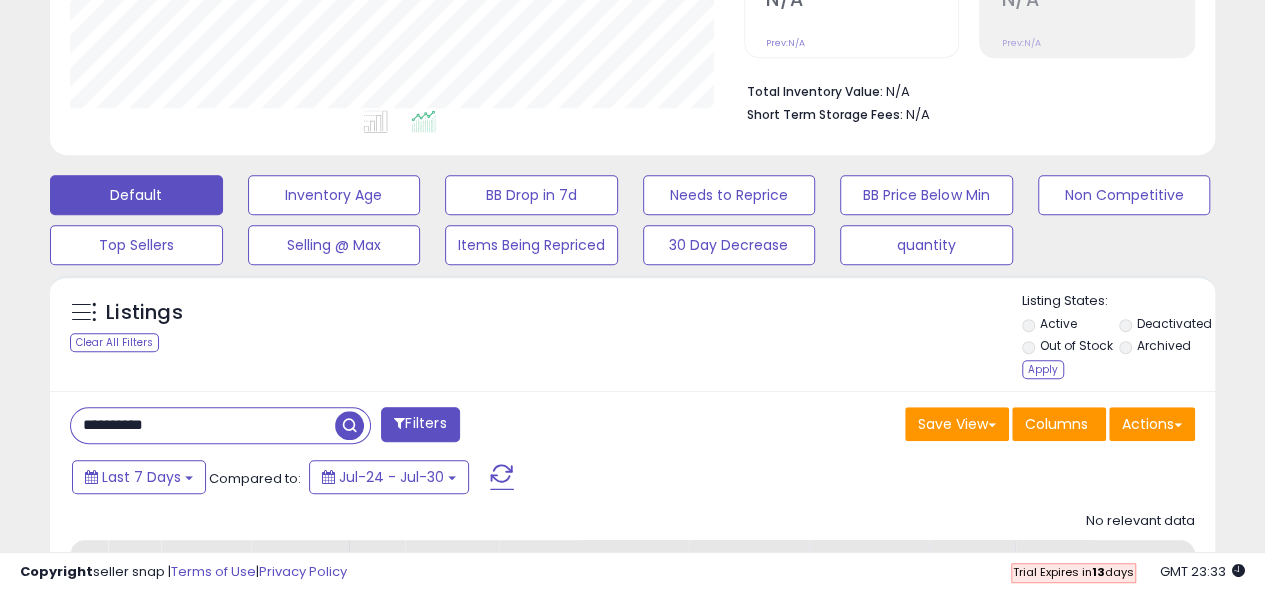 click at bounding box center (349, 425) 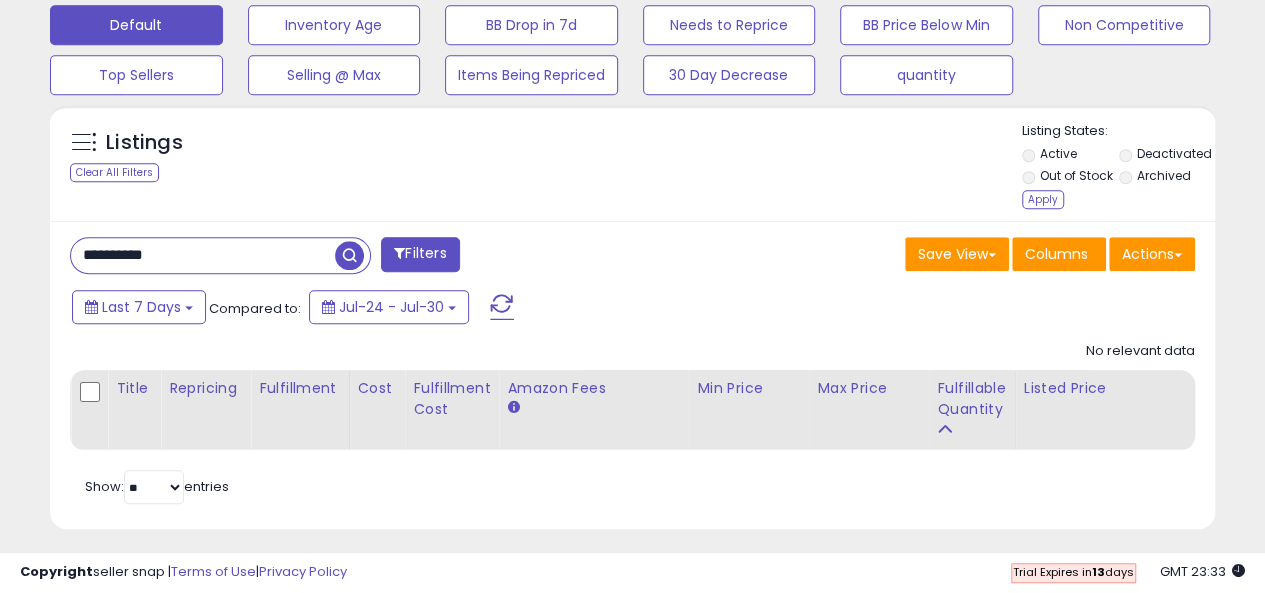 click at bounding box center [349, 255] 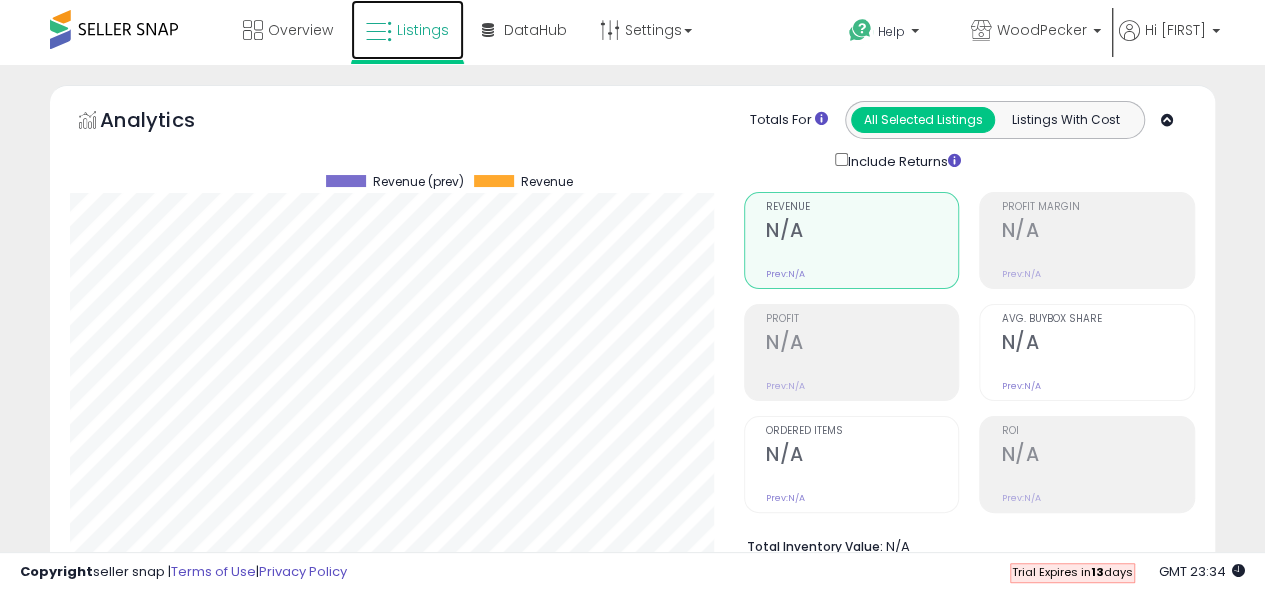 click on "Listings" at bounding box center (423, 30) 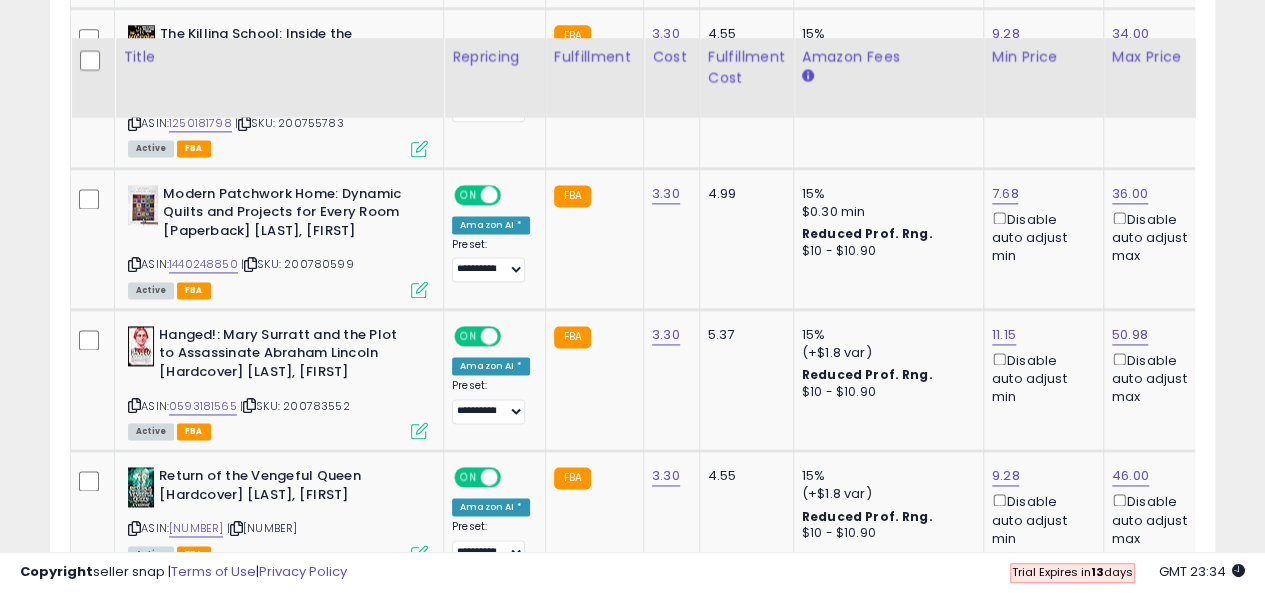 scroll, scrollTop: 1535, scrollLeft: 0, axis: vertical 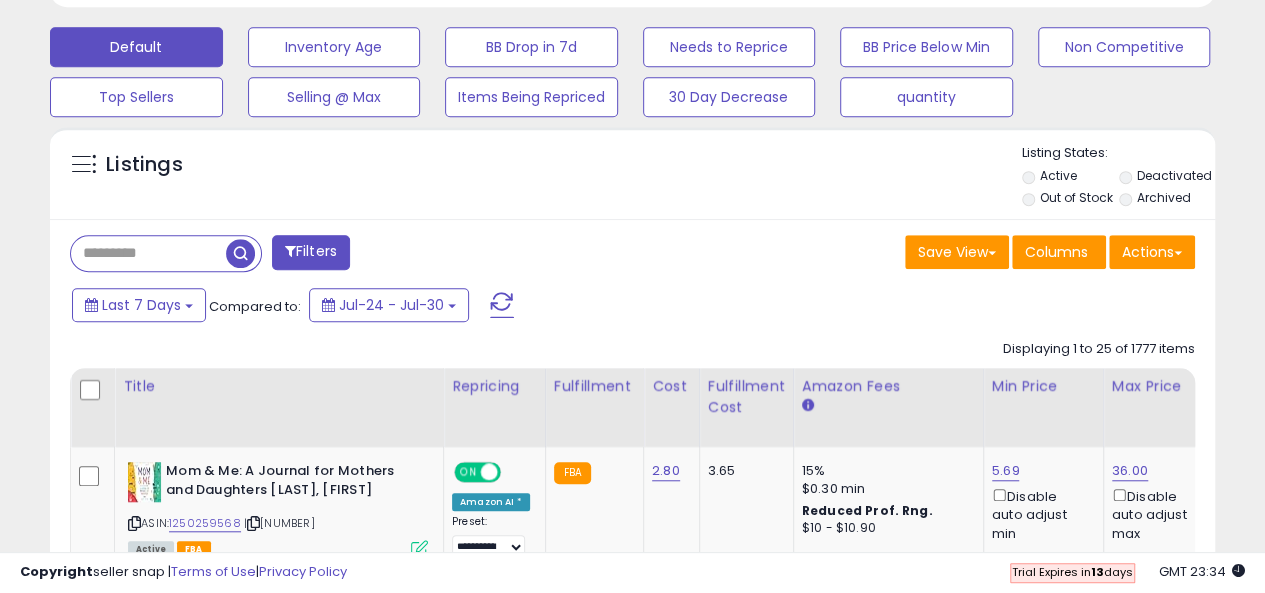 click on "Deactivated" at bounding box center (1166, 178) 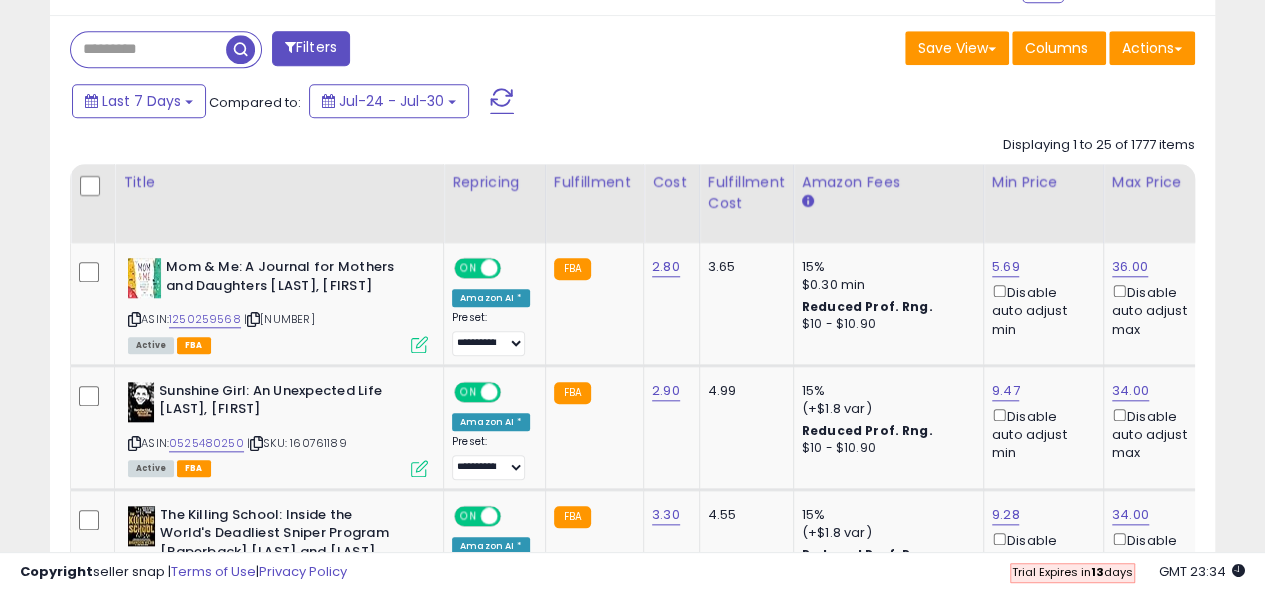 scroll, scrollTop: 852, scrollLeft: 0, axis: vertical 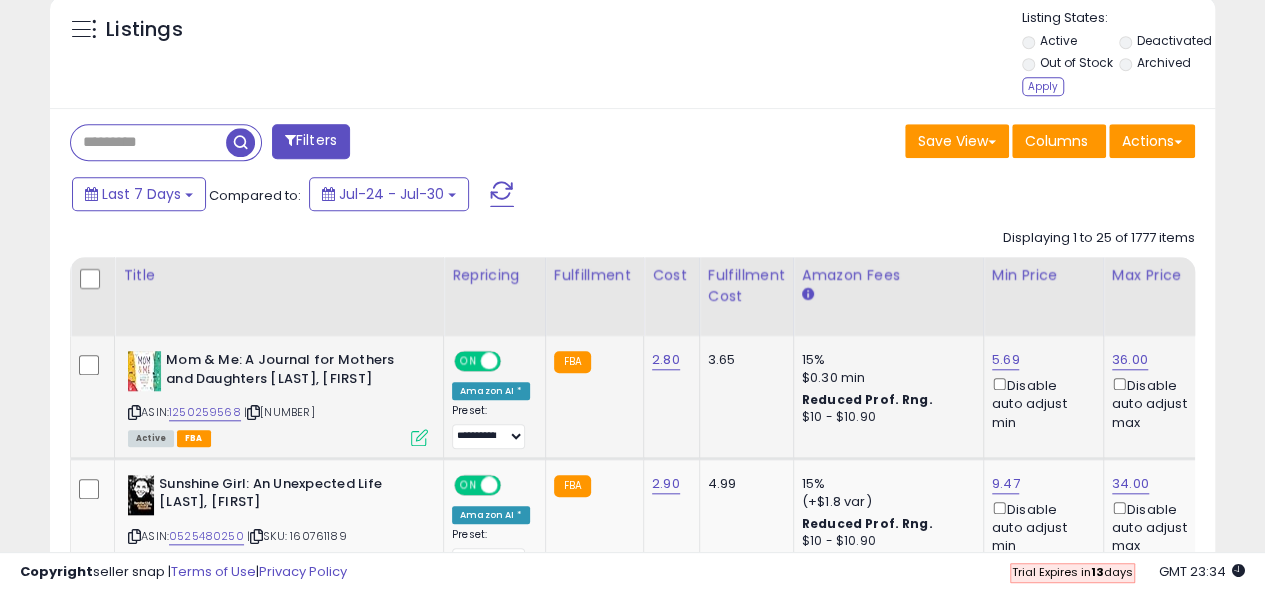 click on "2.80" 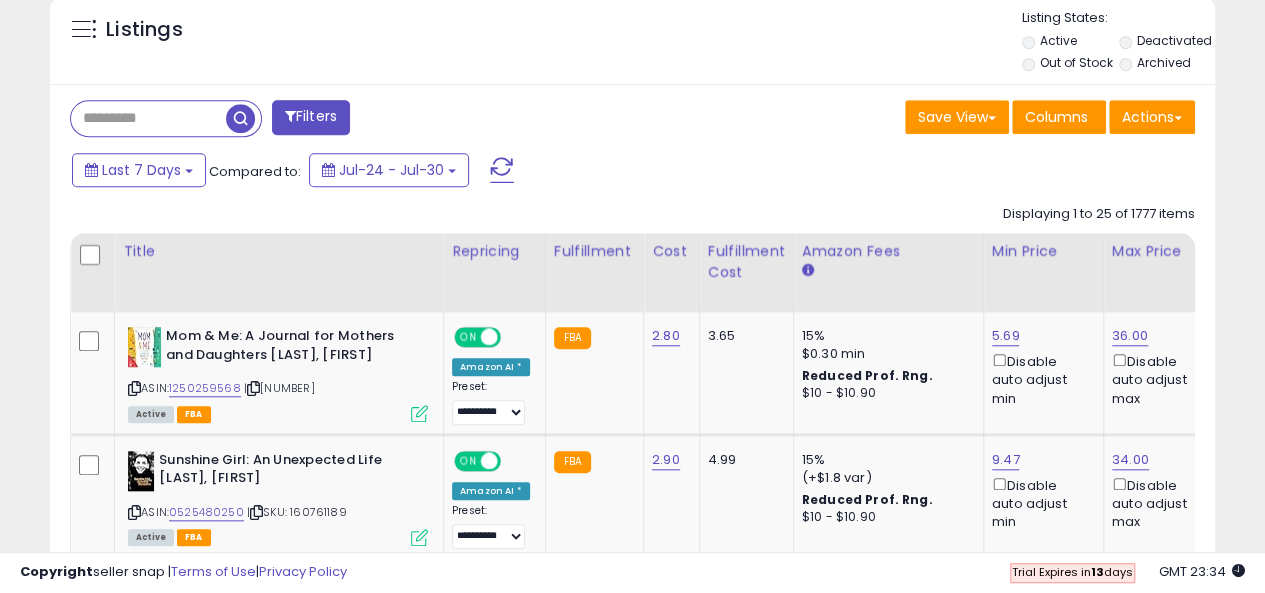 drag, startPoint x: 420, startPoint y: 134, endPoint x: 324, endPoint y: 113, distance: 98.270035 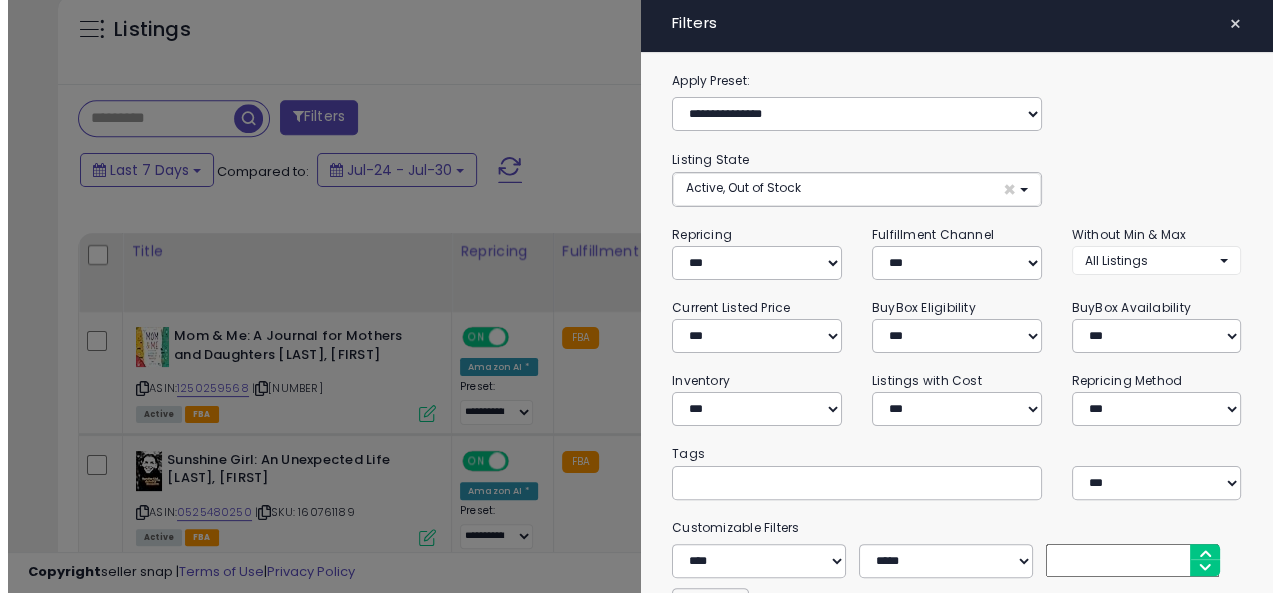 scroll, scrollTop: 999590, scrollLeft: 999317, axis: both 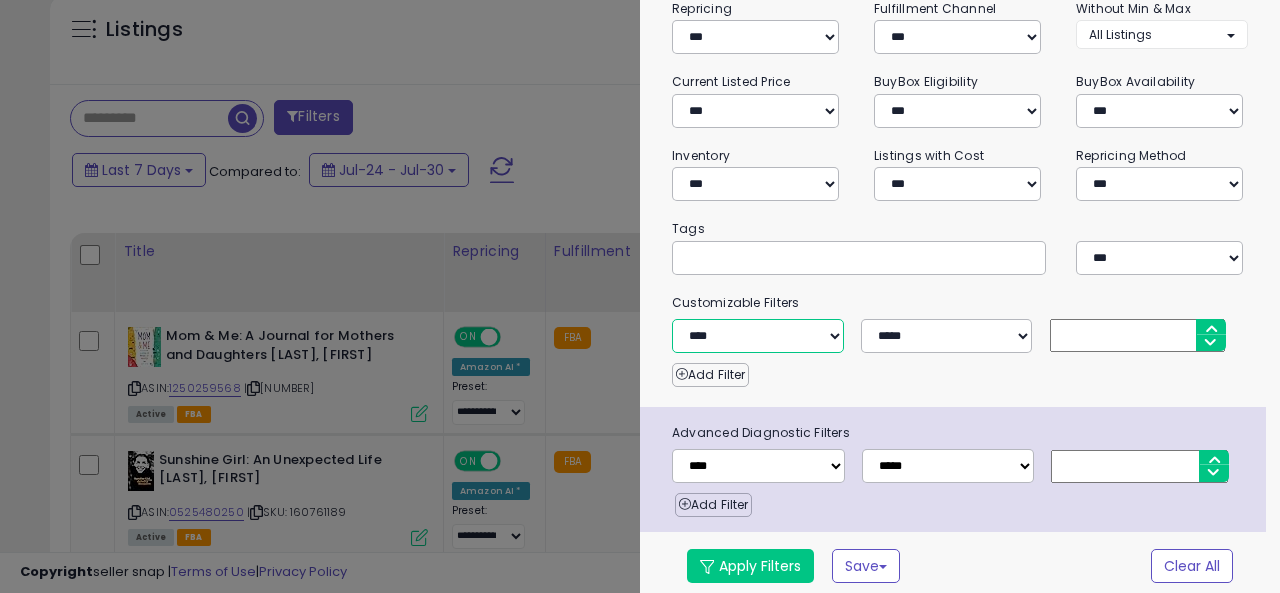 click on "**********" at bounding box center [758, 336] 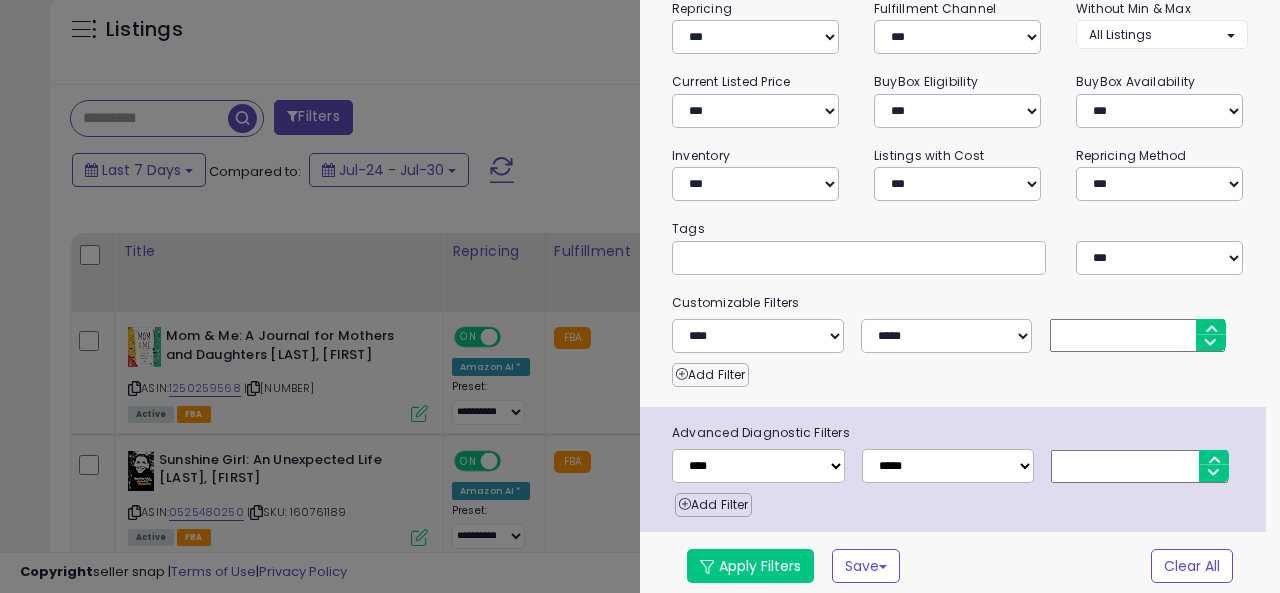 click at bounding box center (640, 296) 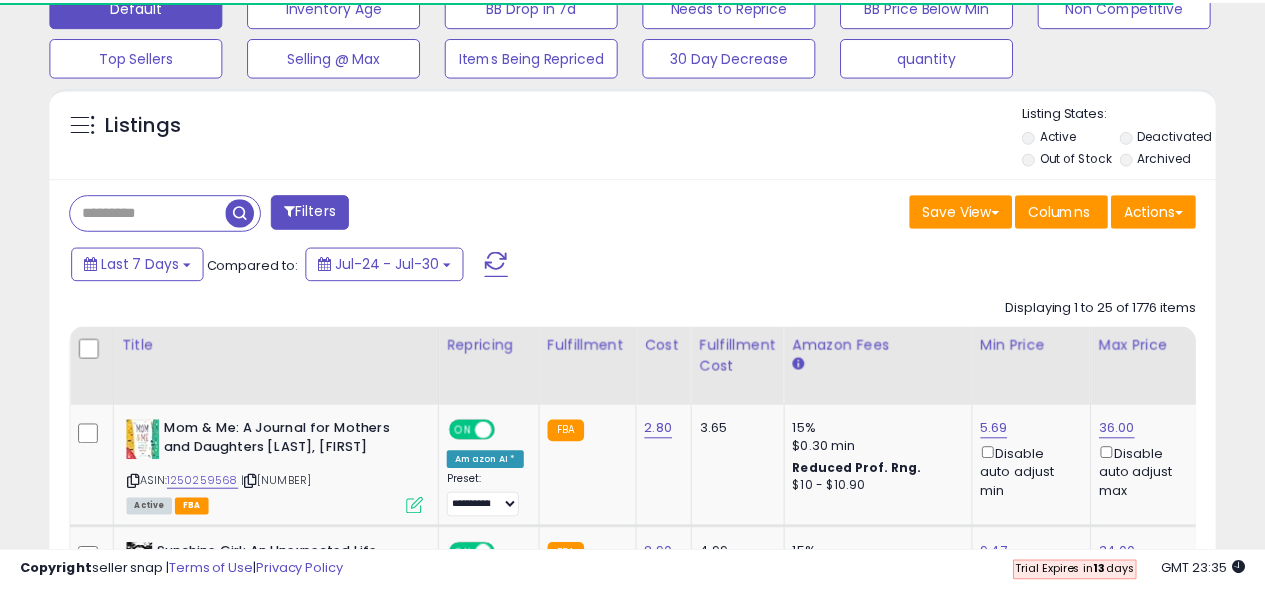 scroll, scrollTop: 739, scrollLeft: 0, axis: vertical 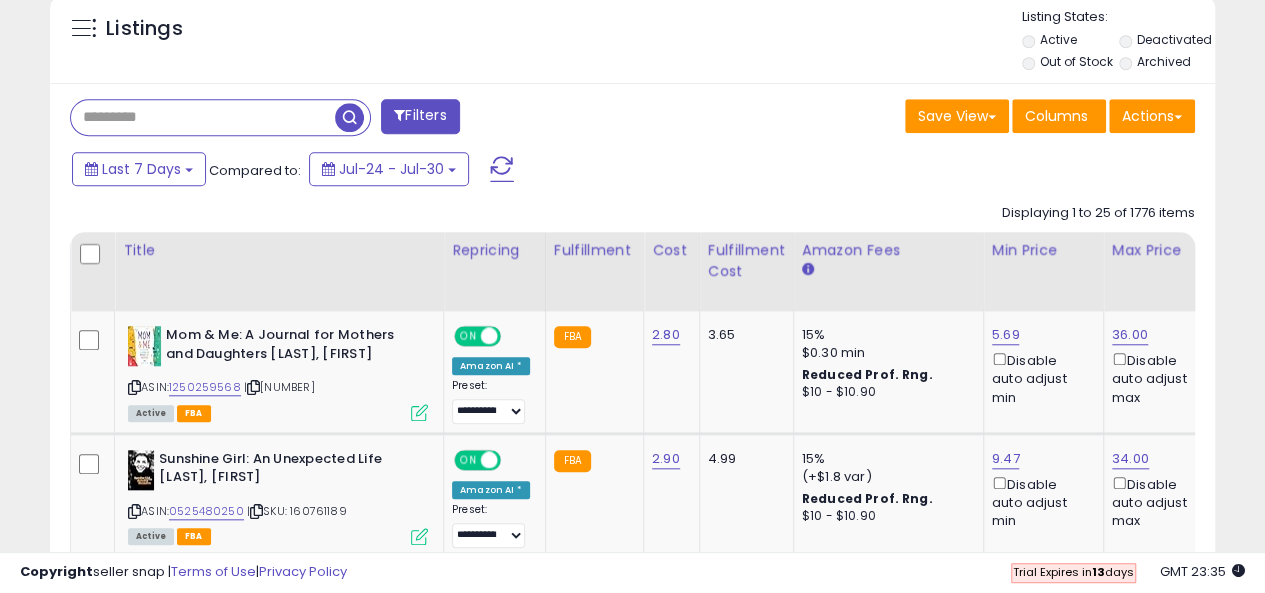 click at bounding box center (203, 117) 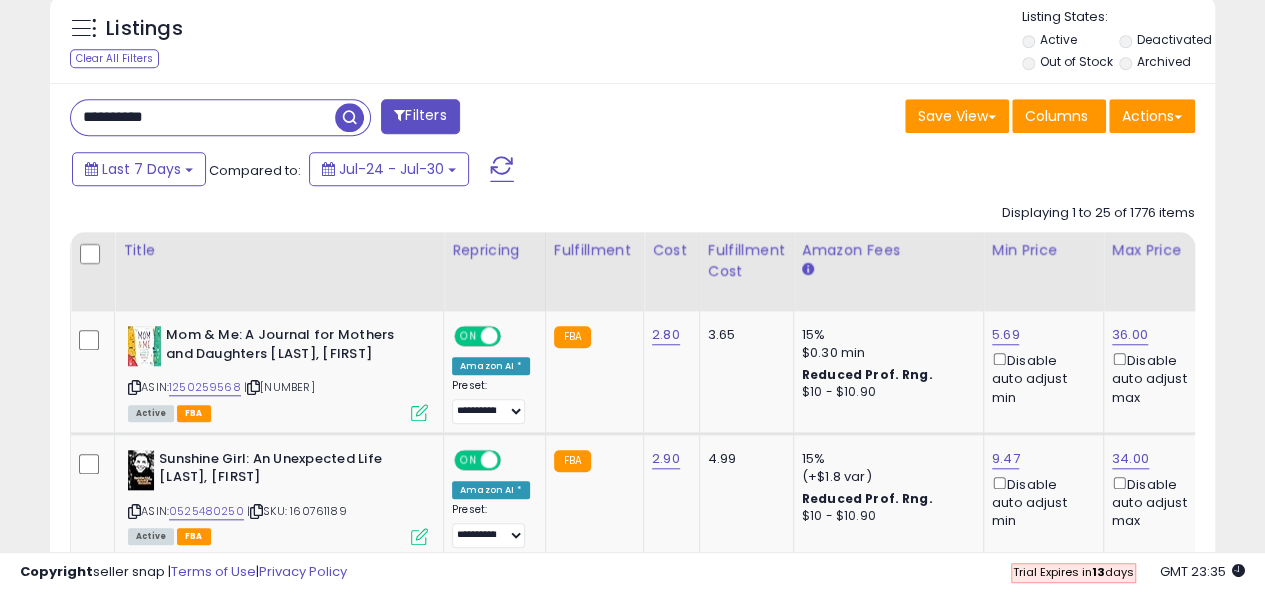 type on "*********" 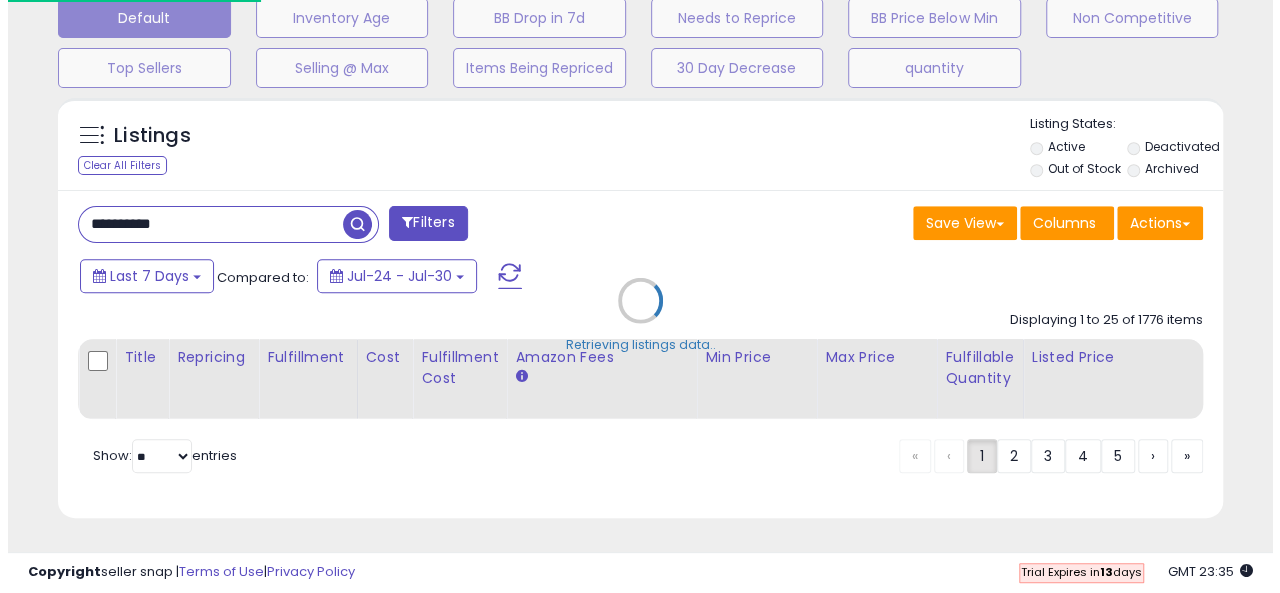 scroll, scrollTop: 644, scrollLeft: 0, axis: vertical 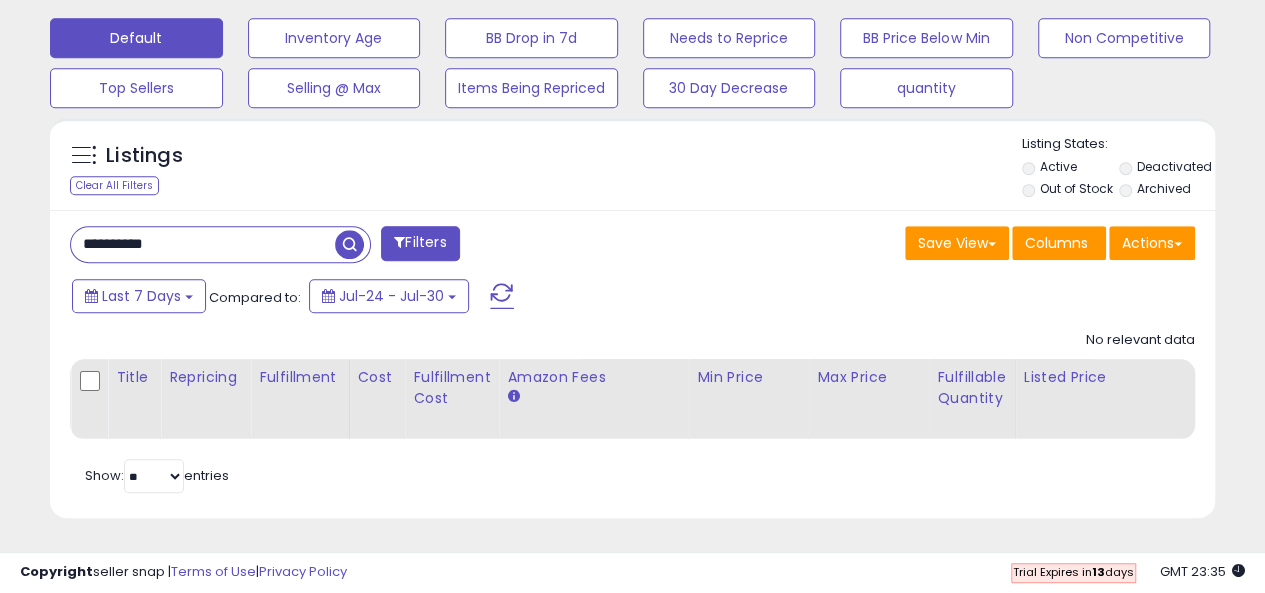 drag, startPoint x: 182, startPoint y: 225, endPoint x: 0, endPoint y: 206, distance: 182.98907 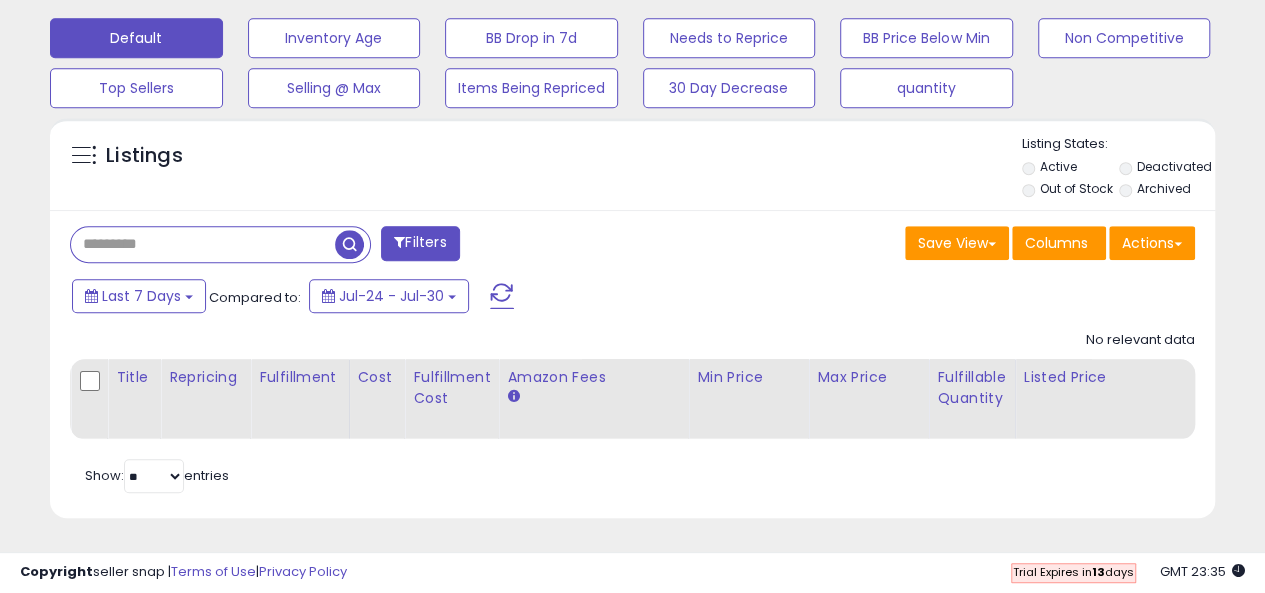 type 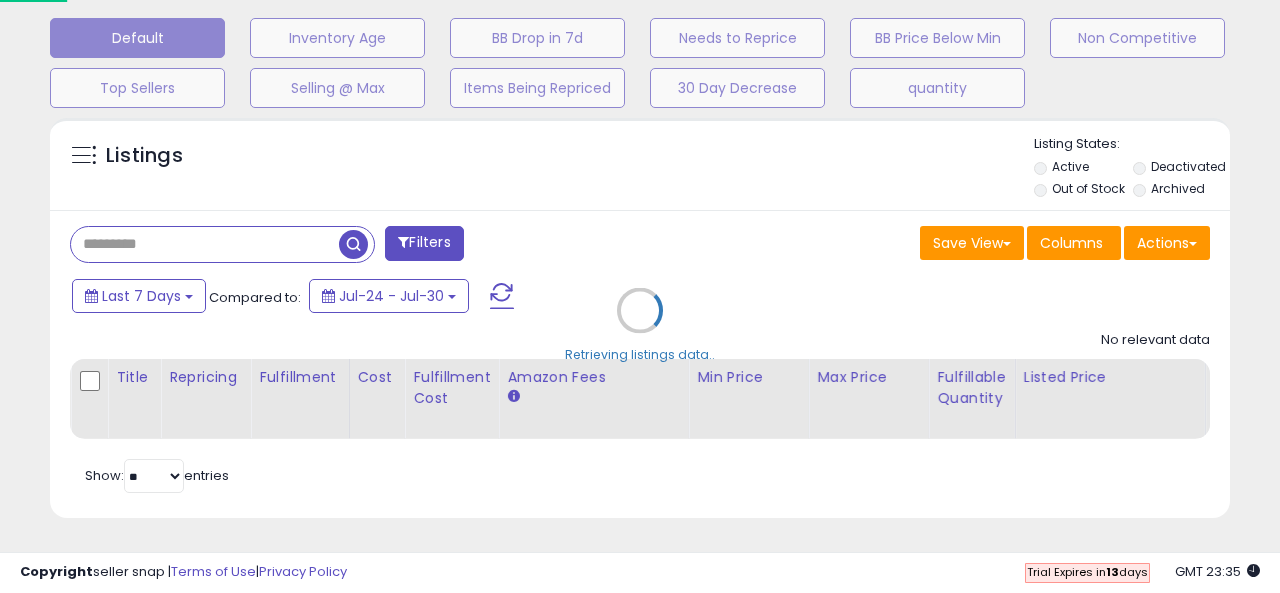 scroll, scrollTop: 999590, scrollLeft: 999317, axis: both 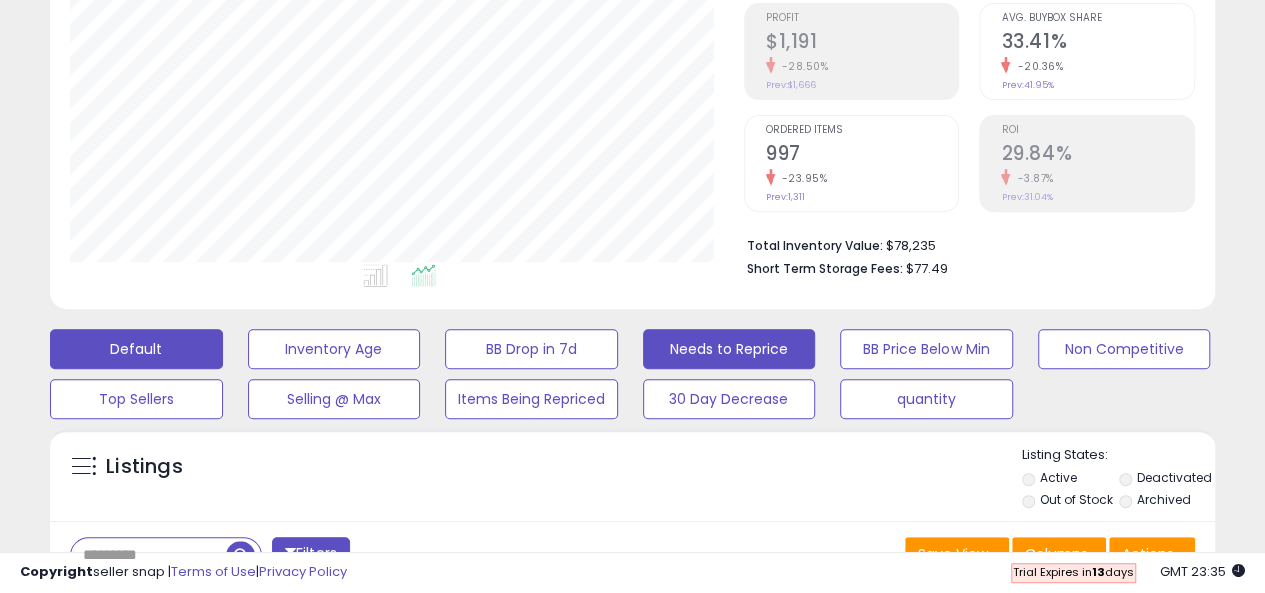click on "Needs to Reprice" at bounding box center [334, 349] 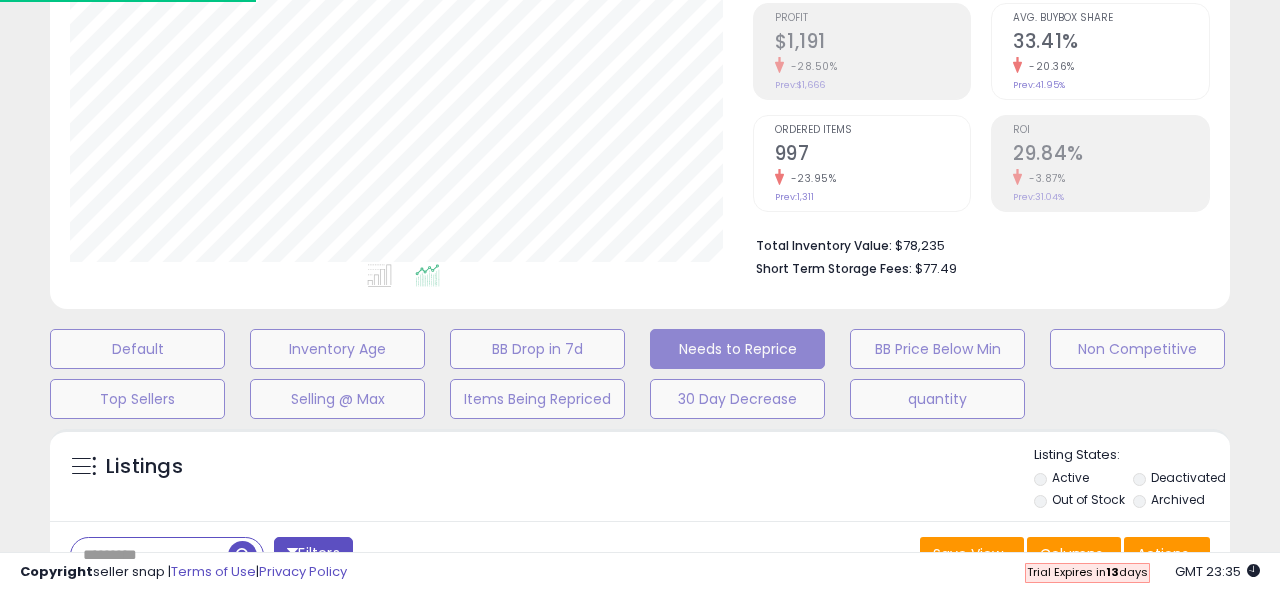 scroll, scrollTop: 999590, scrollLeft: 999317, axis: both 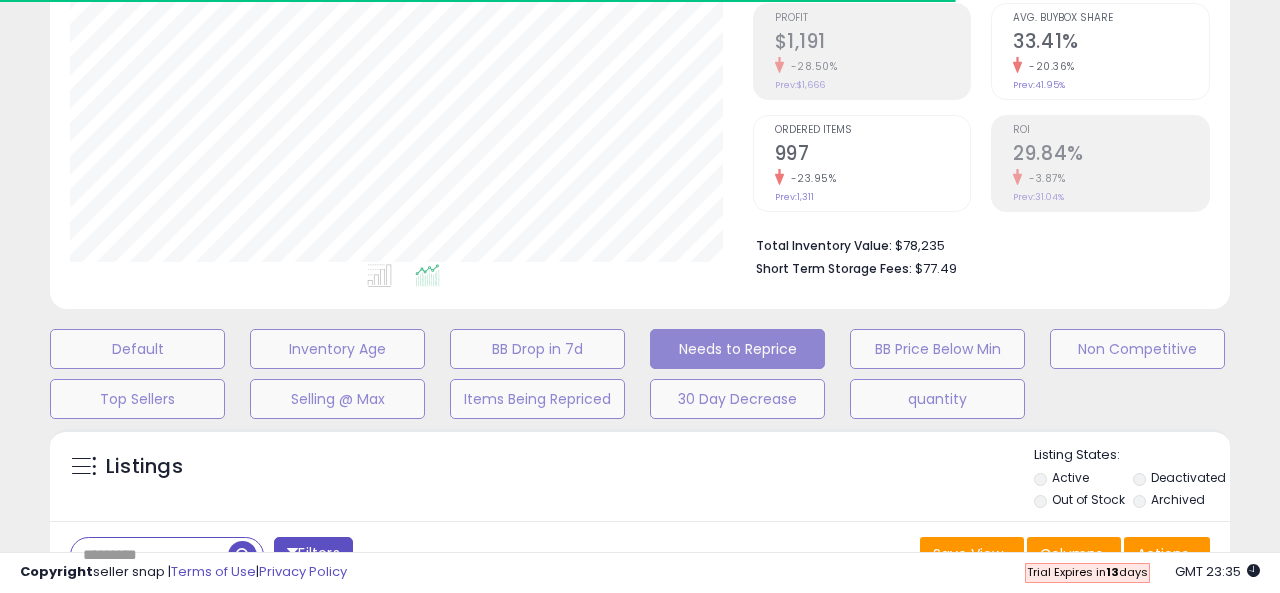 select on "**" 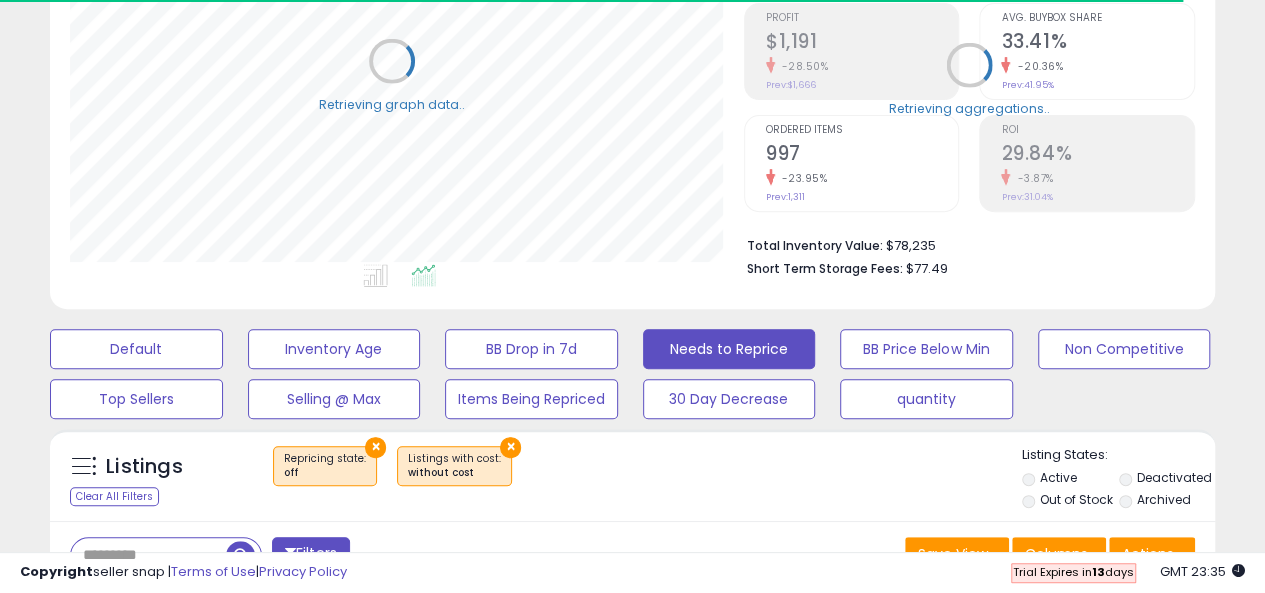 scroll, scrollTop: 410, scrollLeft: 674, axis: both 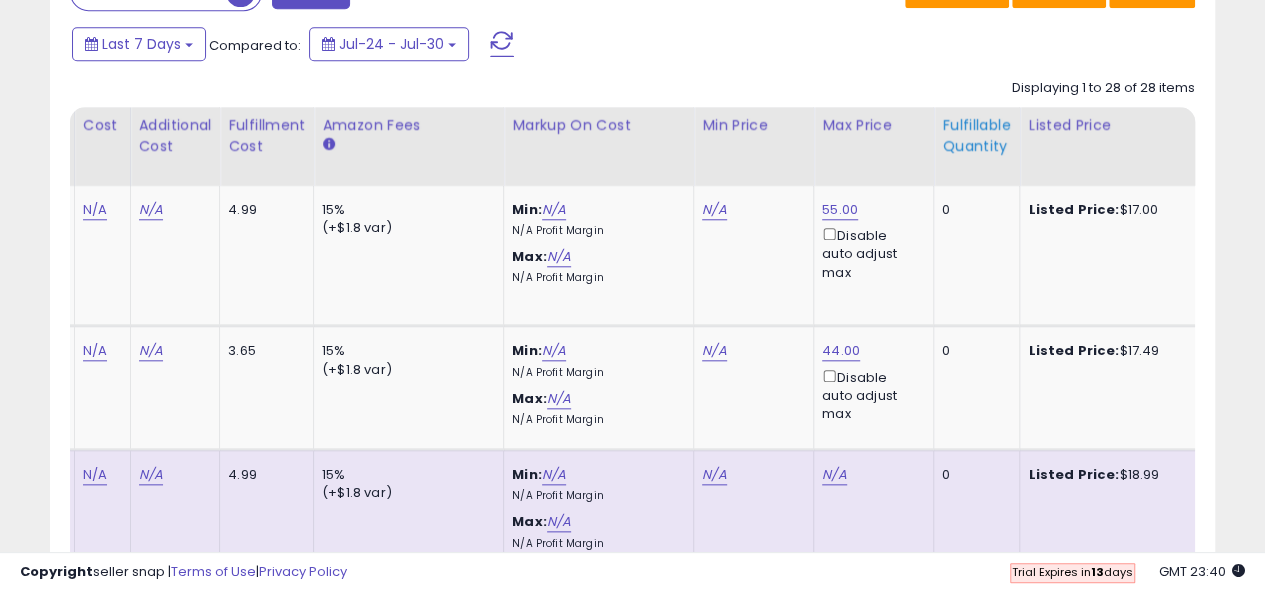 click on "Fulfillable Quantity" at bounding box center [976, 136] 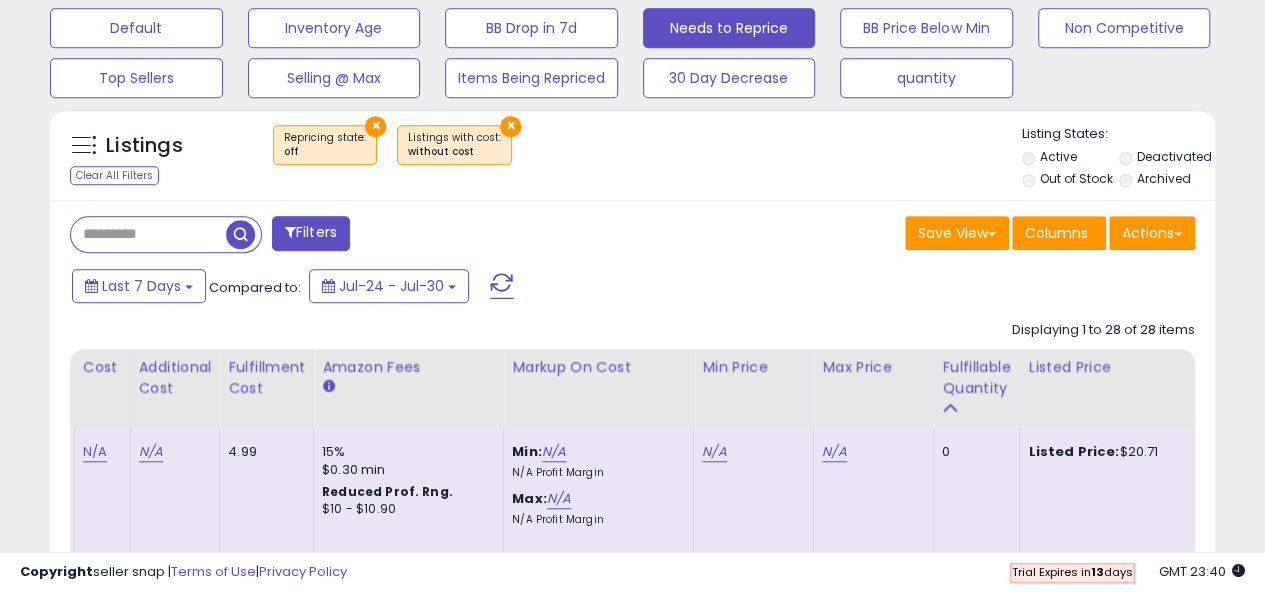 scroll, scrollTop: 620, scrollLeft: 0, axis: vertical 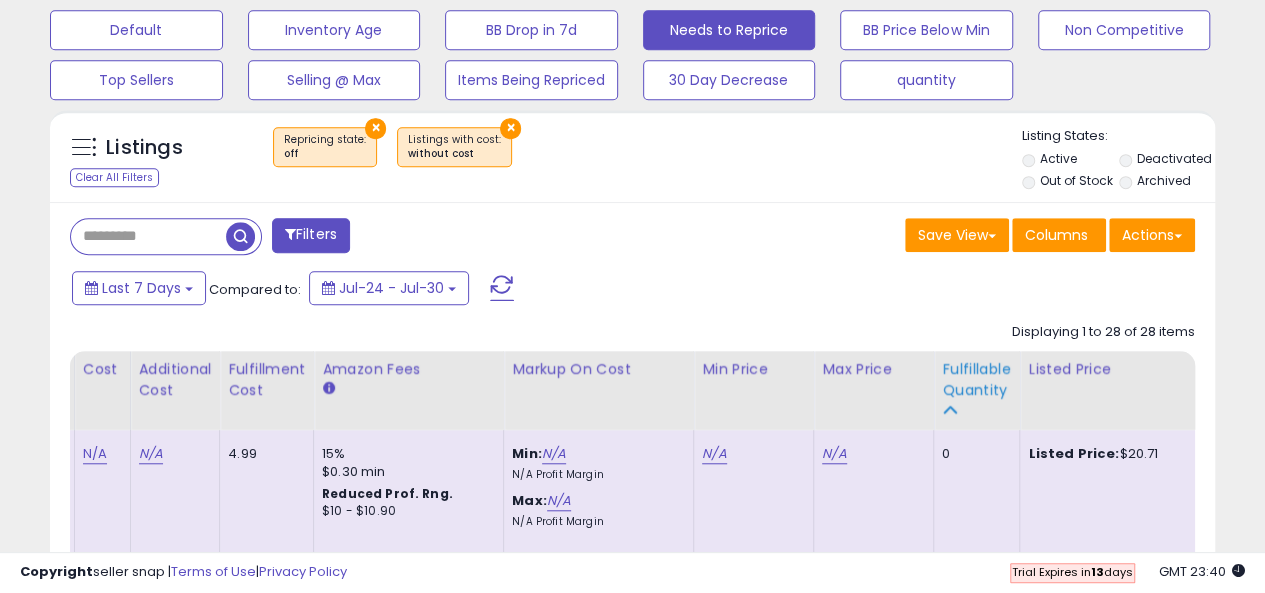 click on "Fulfillable Quantity" at bounding box center [976, 380] 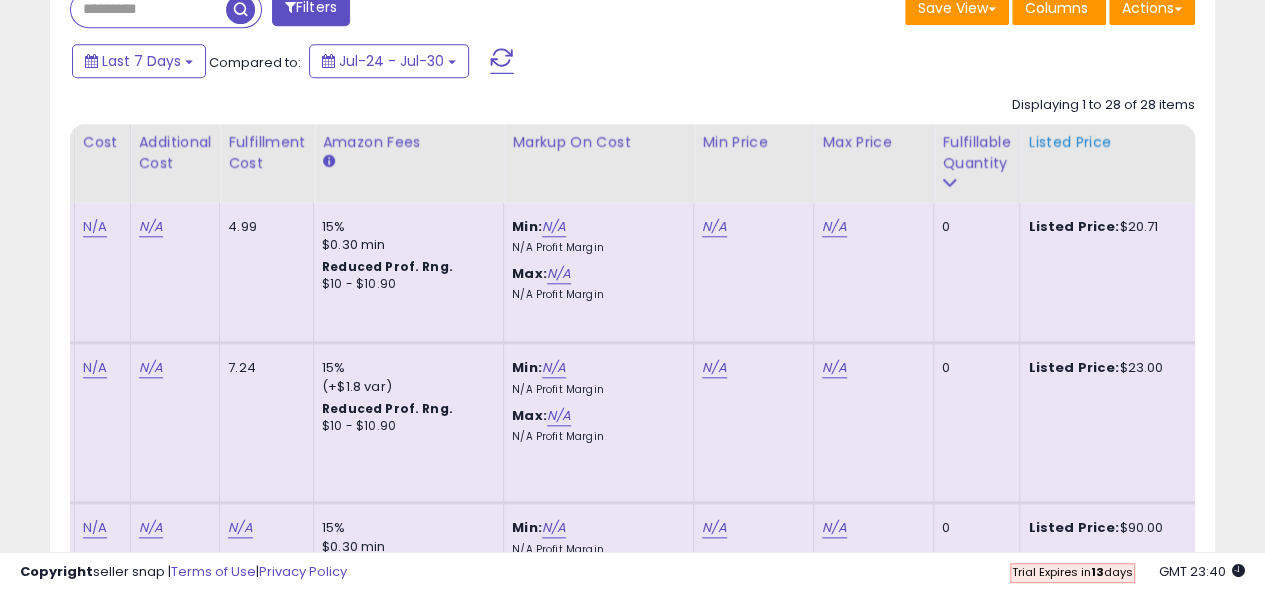 scroll, scrollTop: 848, scrollLeft: 0, axis: vertical 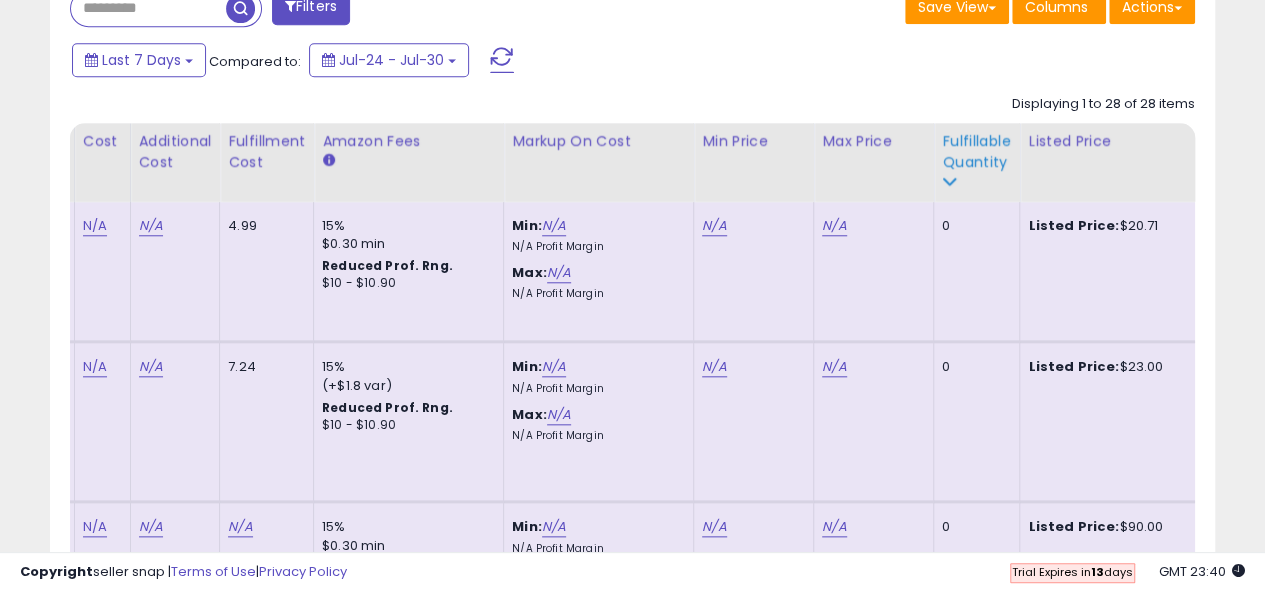 click on "Fulfillable Quantity" at bounding box center [976, 152] 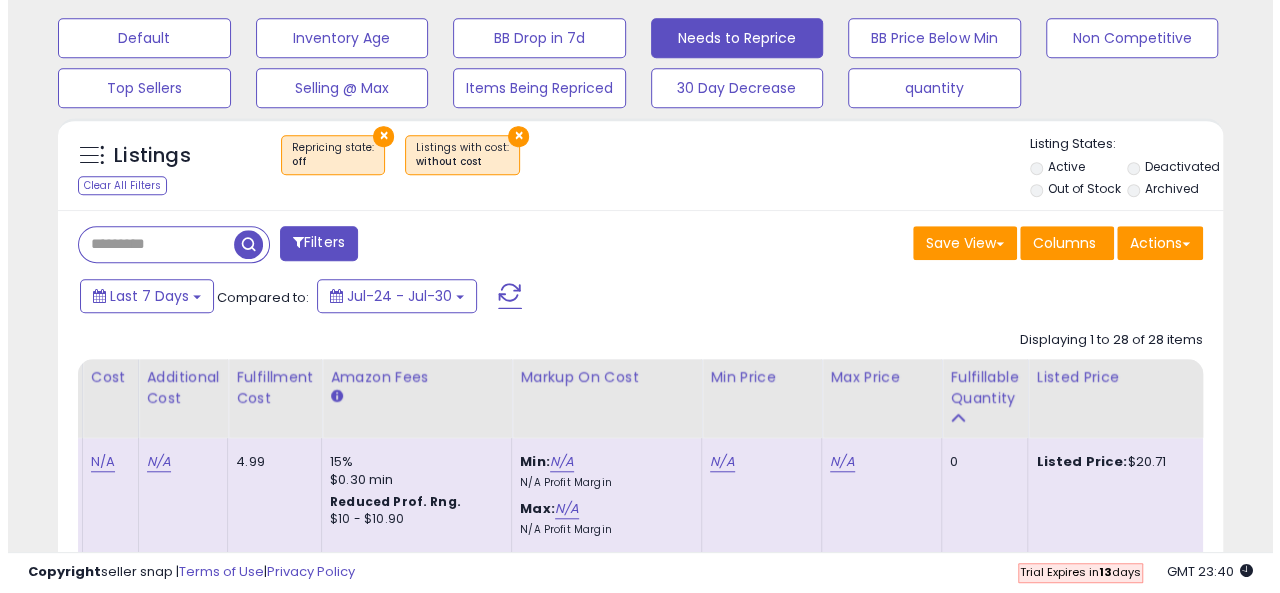 scroll, scrollTop: 611, scrollLeft: 0, axis: vertical 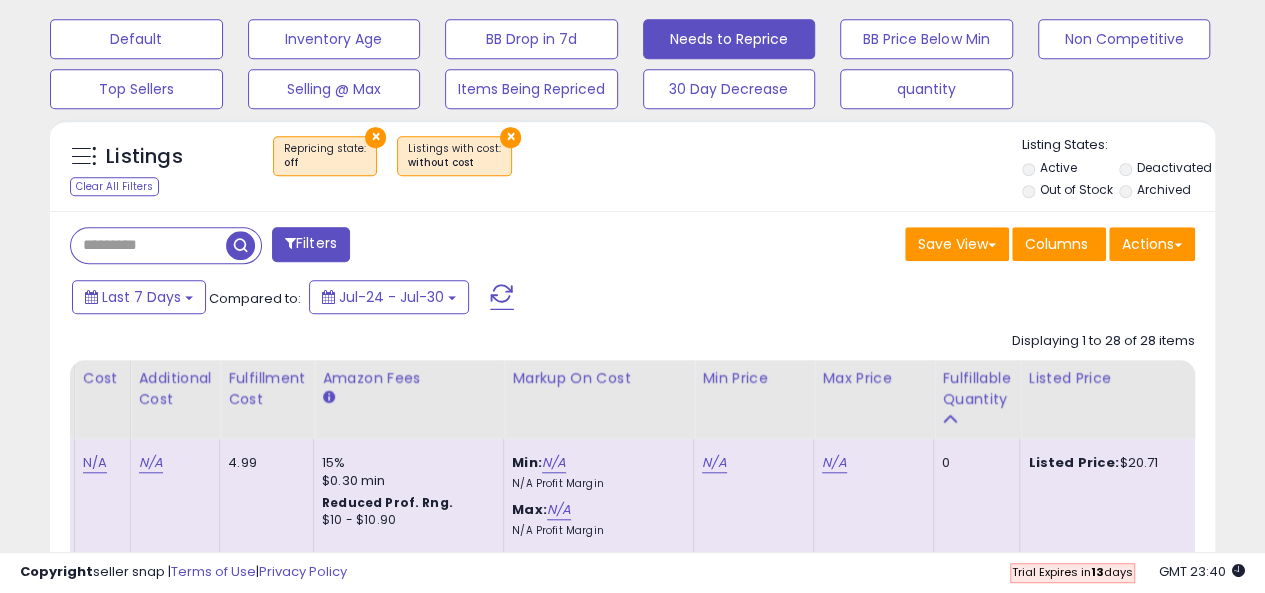click on "×" at bounding box center [510, 137] 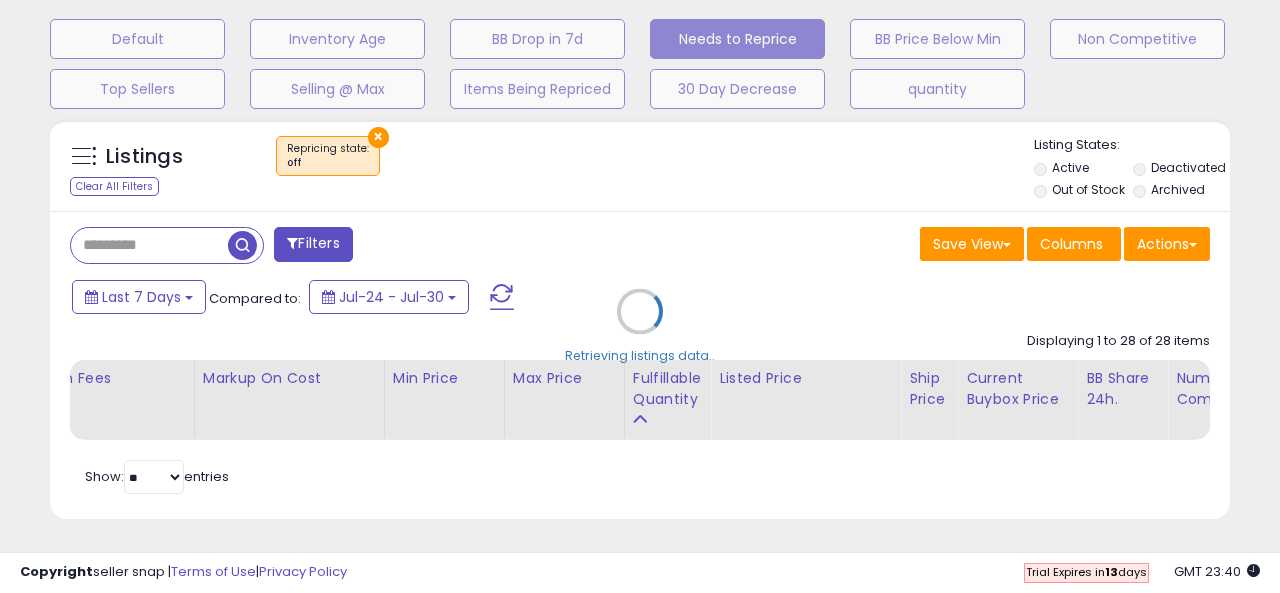 scroll, scrollTop: 999590, scrollLeft: 999317, axis: both 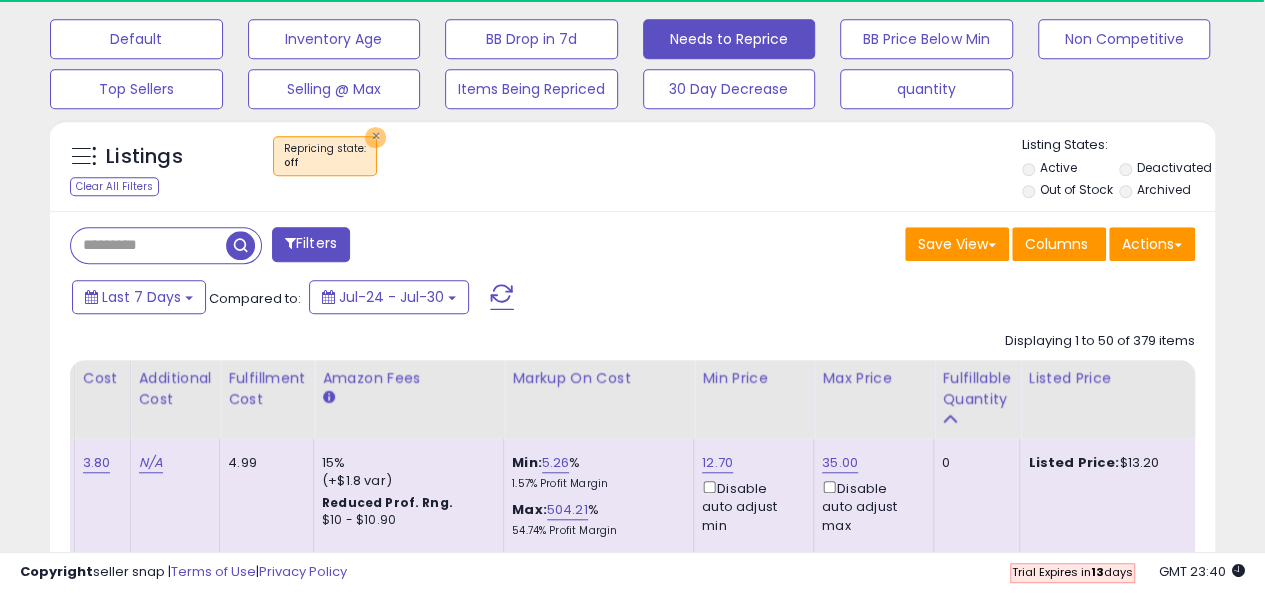 click on "×" at bounding box center (375, 137) 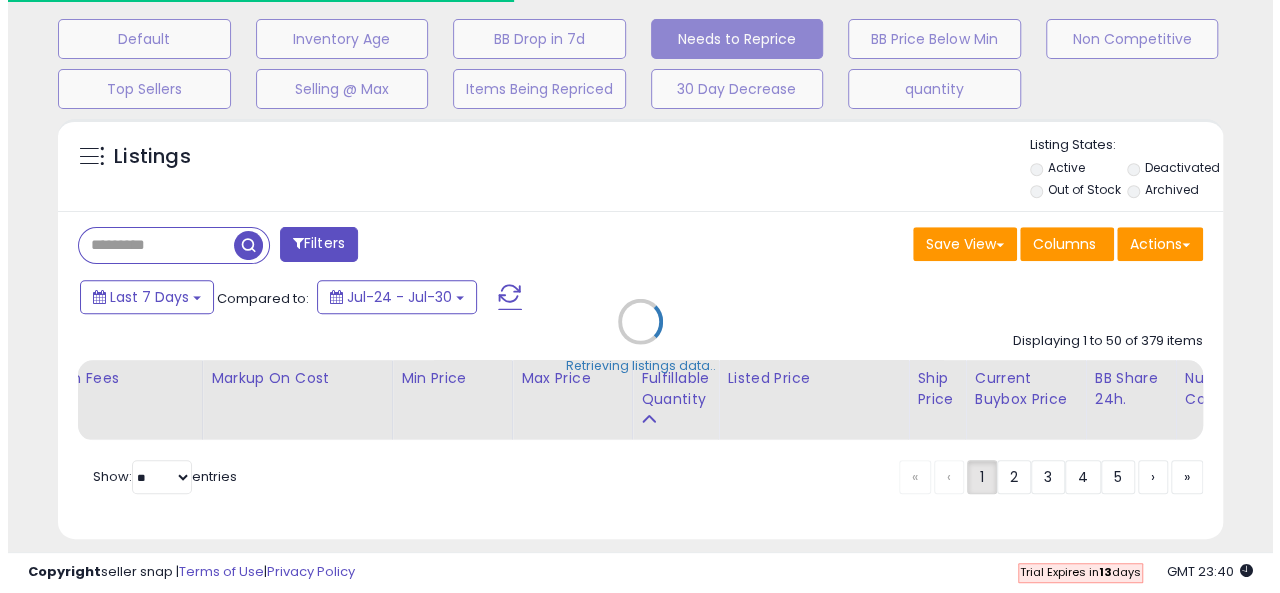 scroll, scrollTop: 999590, scrollLeft: 999317, axis: both 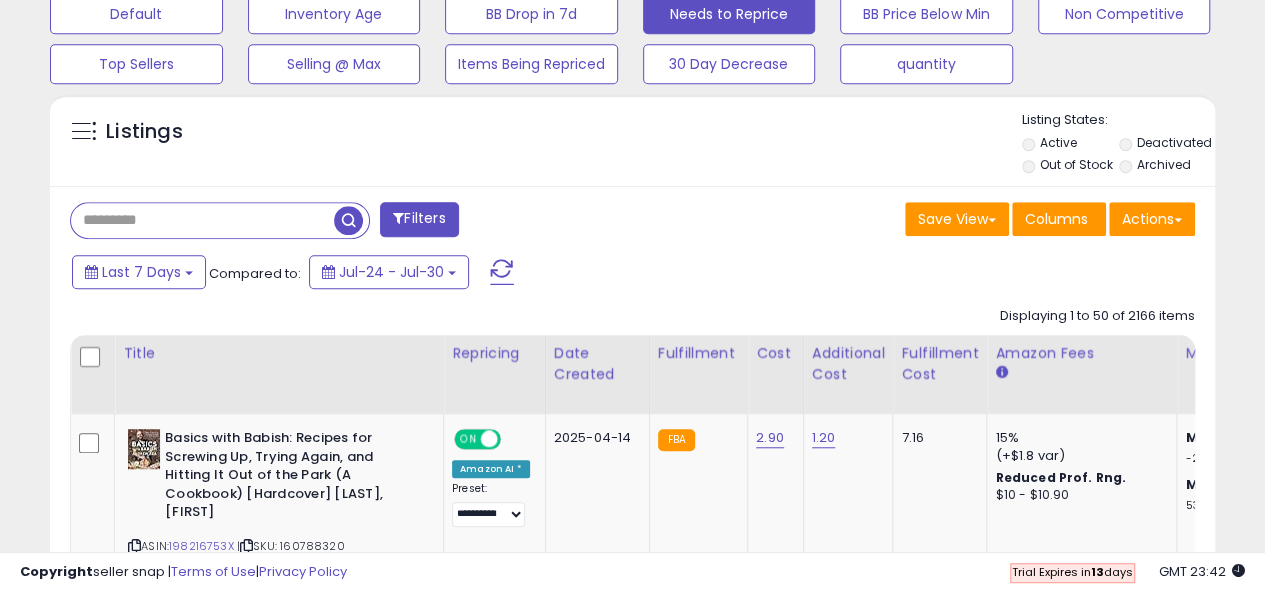 click at bounding box center (202, 220) 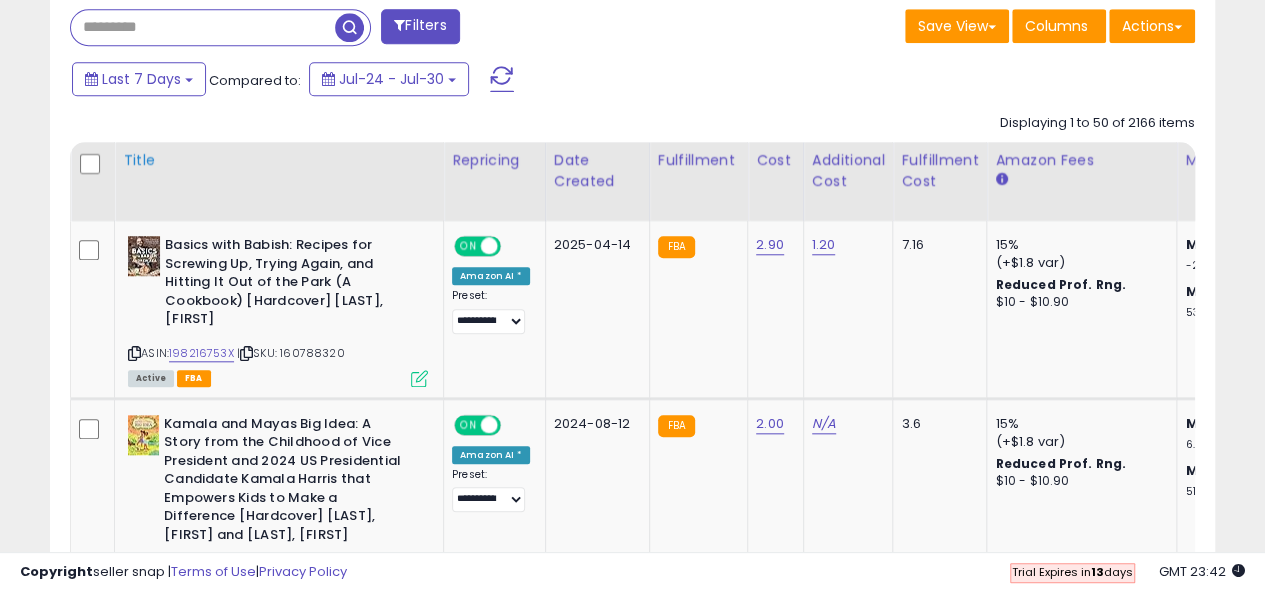 scroll, scrollTop: 833, scrollLeft: 0, axis: vertical 